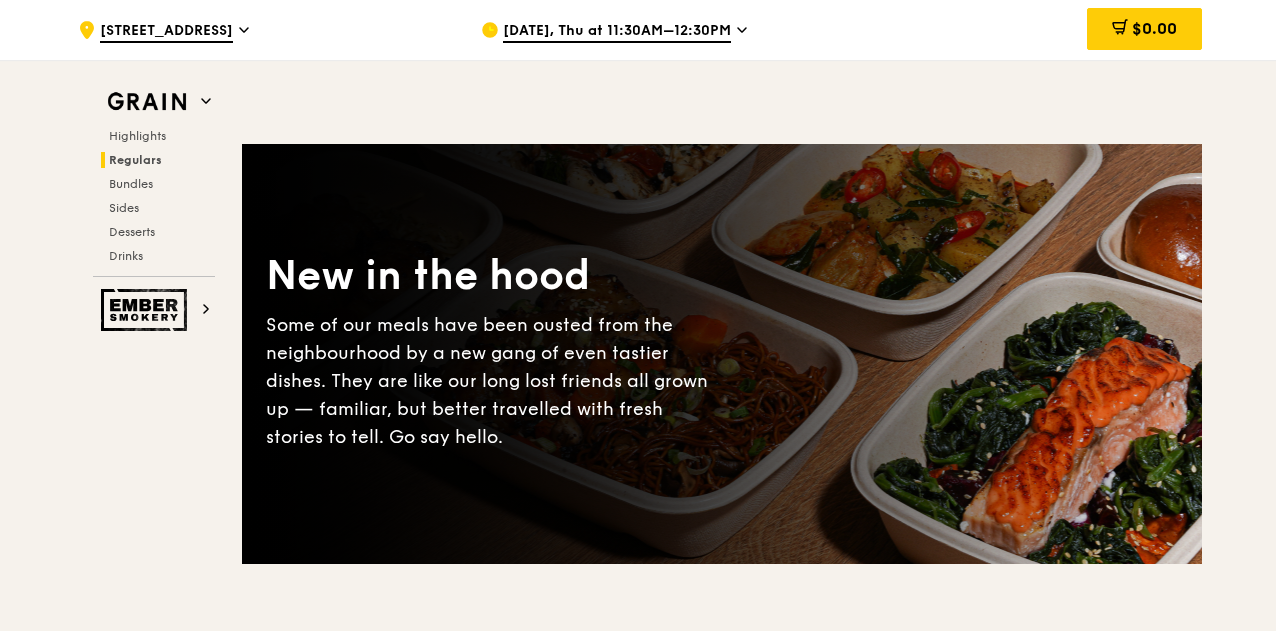 scroll, scrollTop: 2865, scrollLeft: 0, axis: vertical 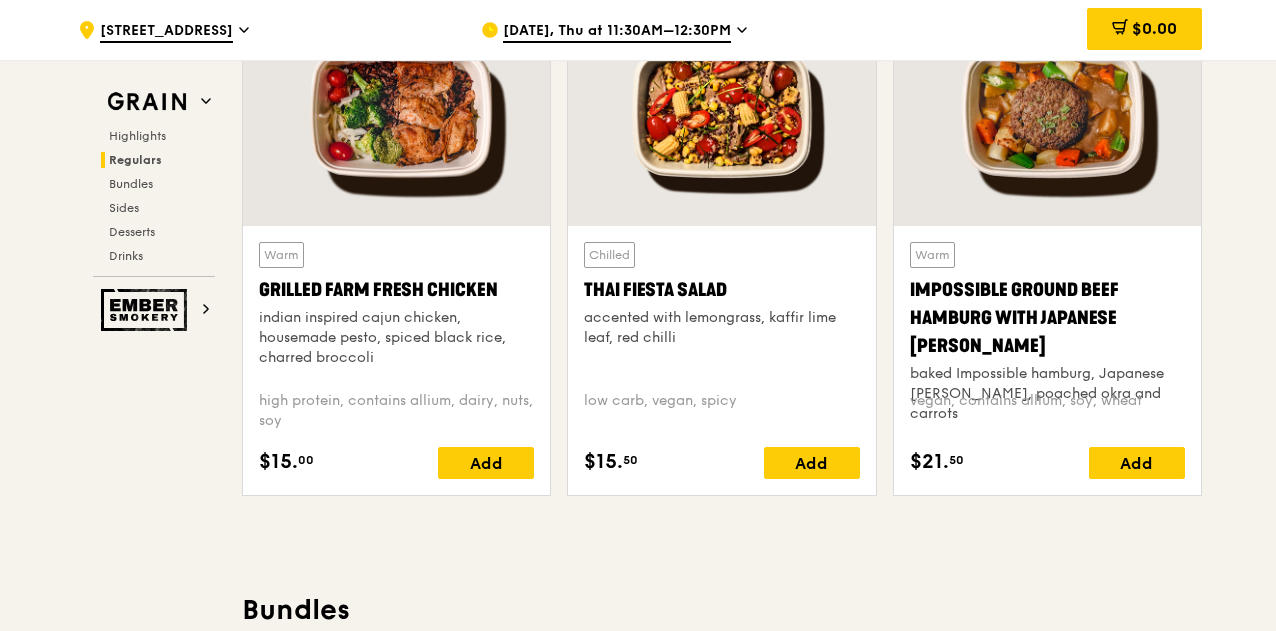 click on "[DATE], Thu at 11:30AM–12:30PM" at bounding box center (617, 32) 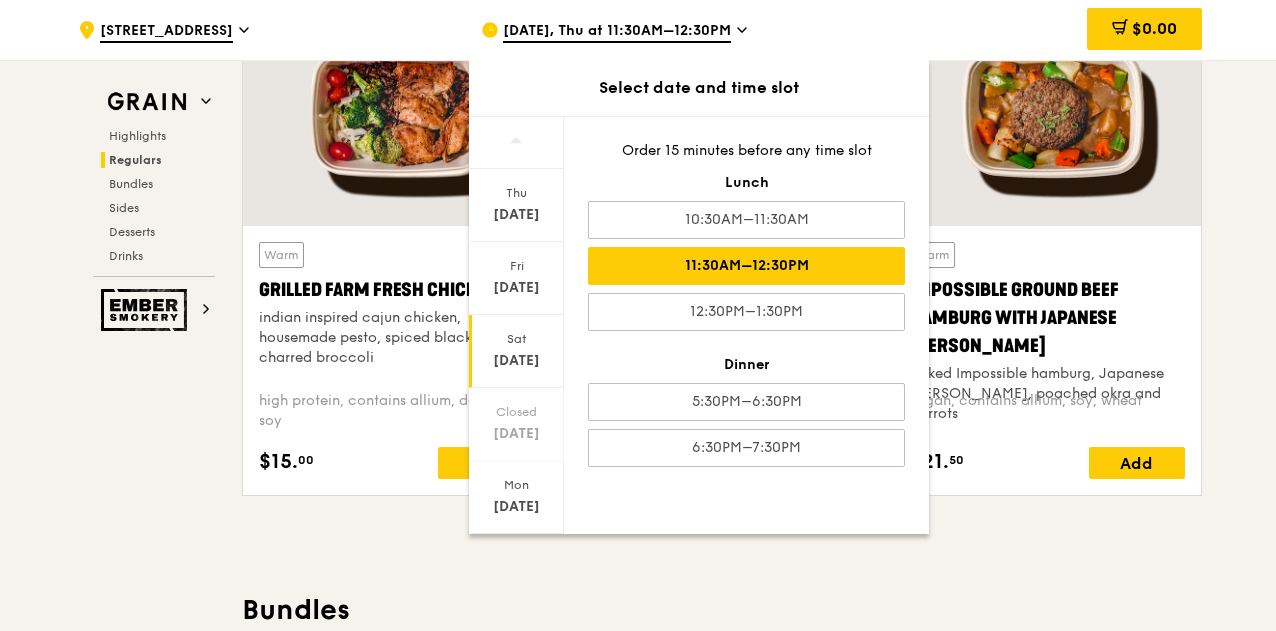 click on "[DATE]" at bounding box center [516, 361] 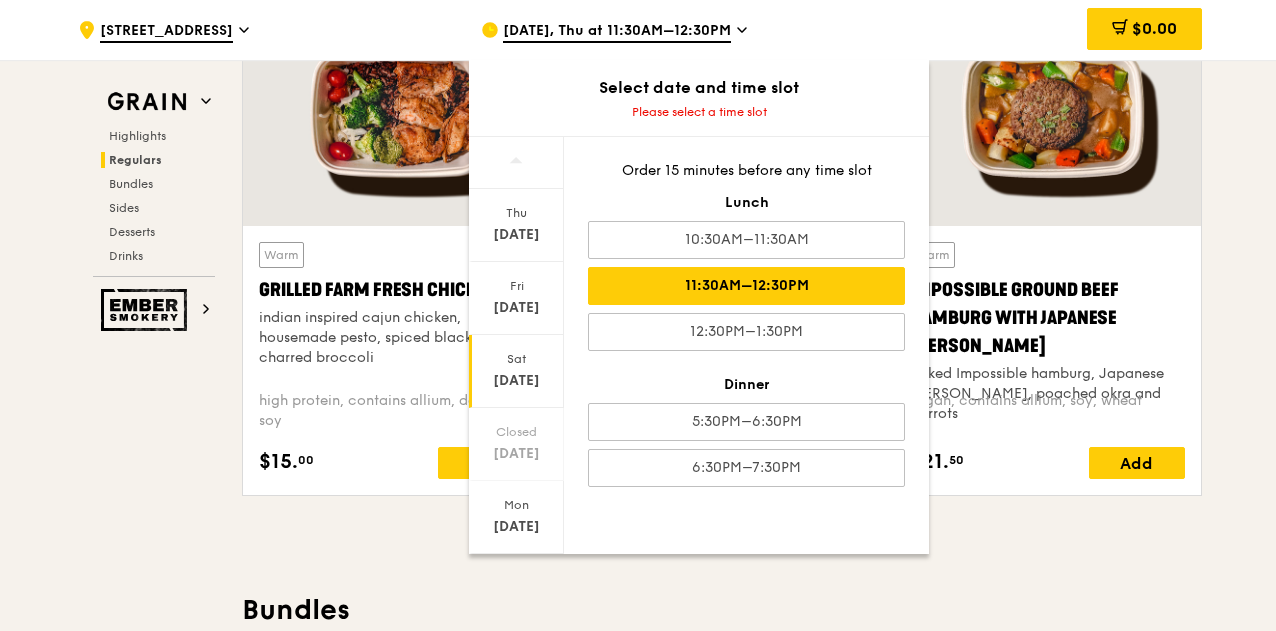 click on "11:30AM–12:30PM" at bounding box center (746, 286) 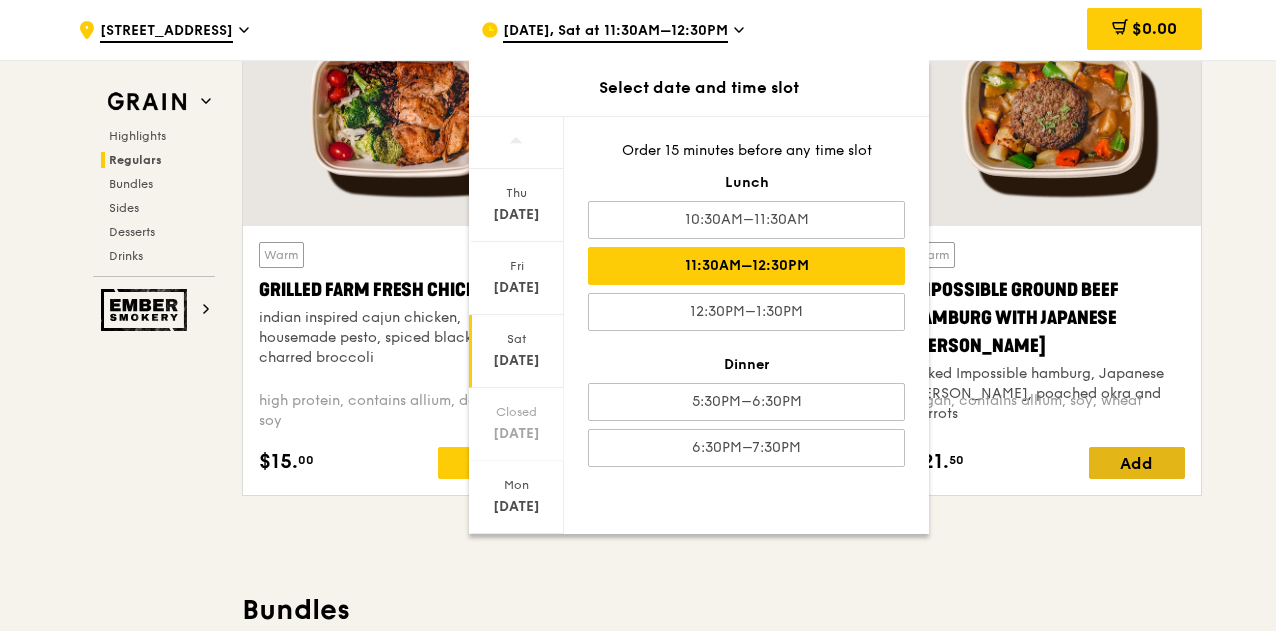 click on "Add" at bounding box center [1137, 463] 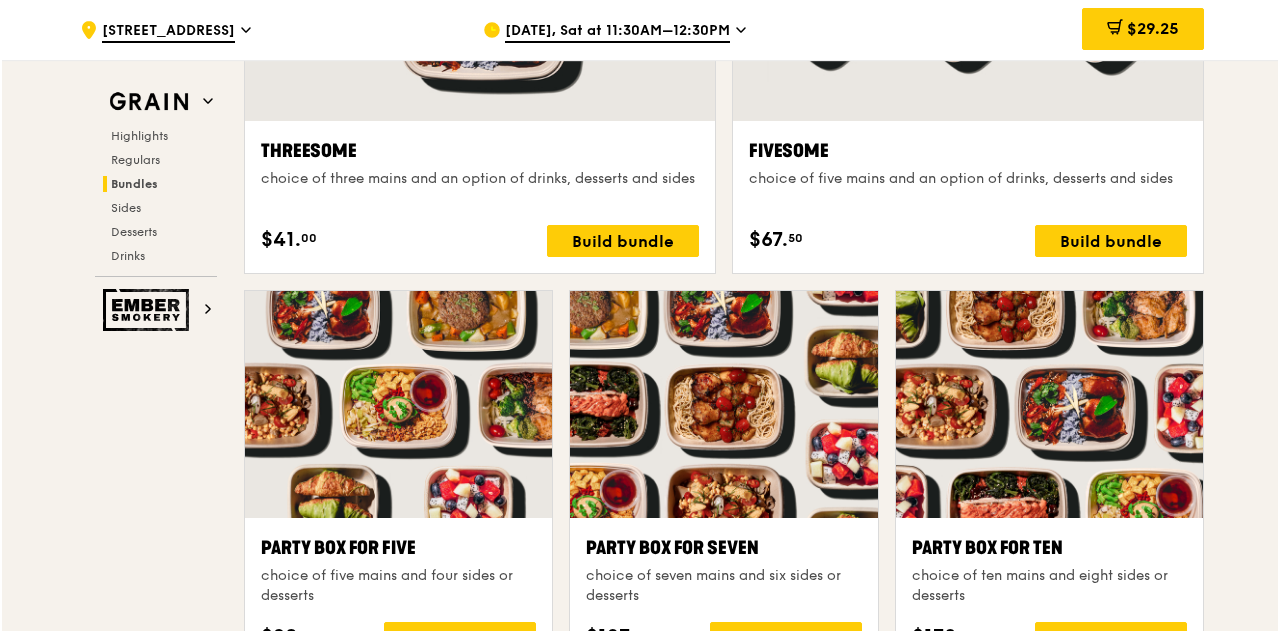 scroll, scrollTop: 3865, scrollLeft: 0, axis: vertical 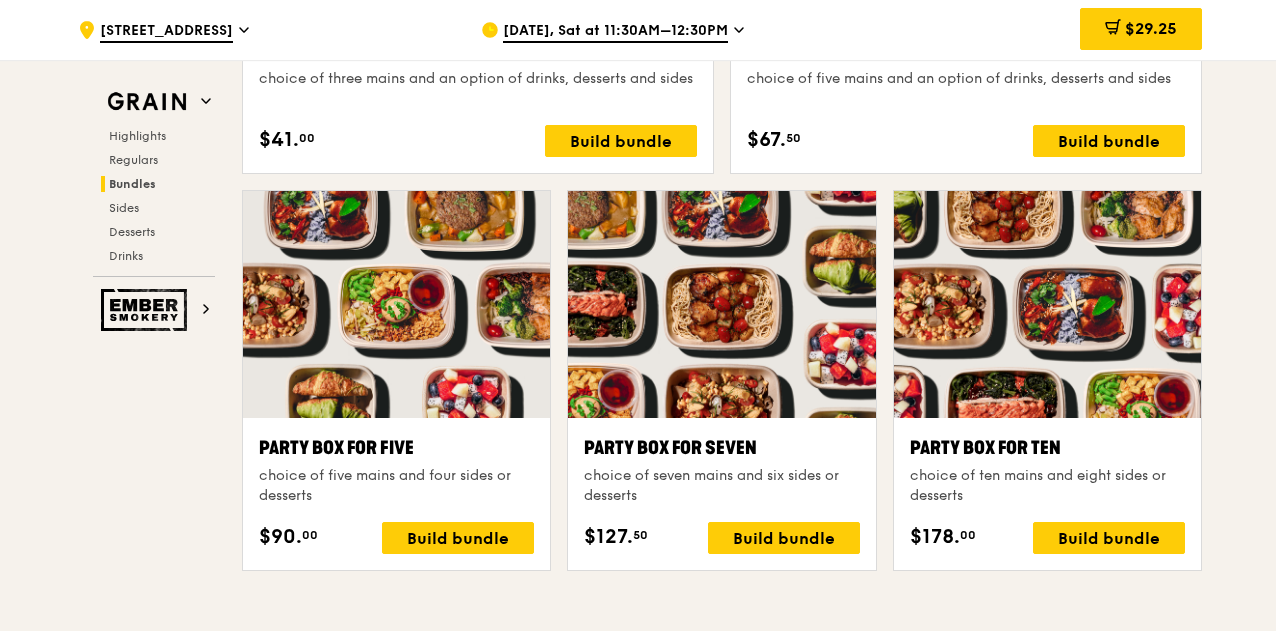 click at bounding box center [396, 304] 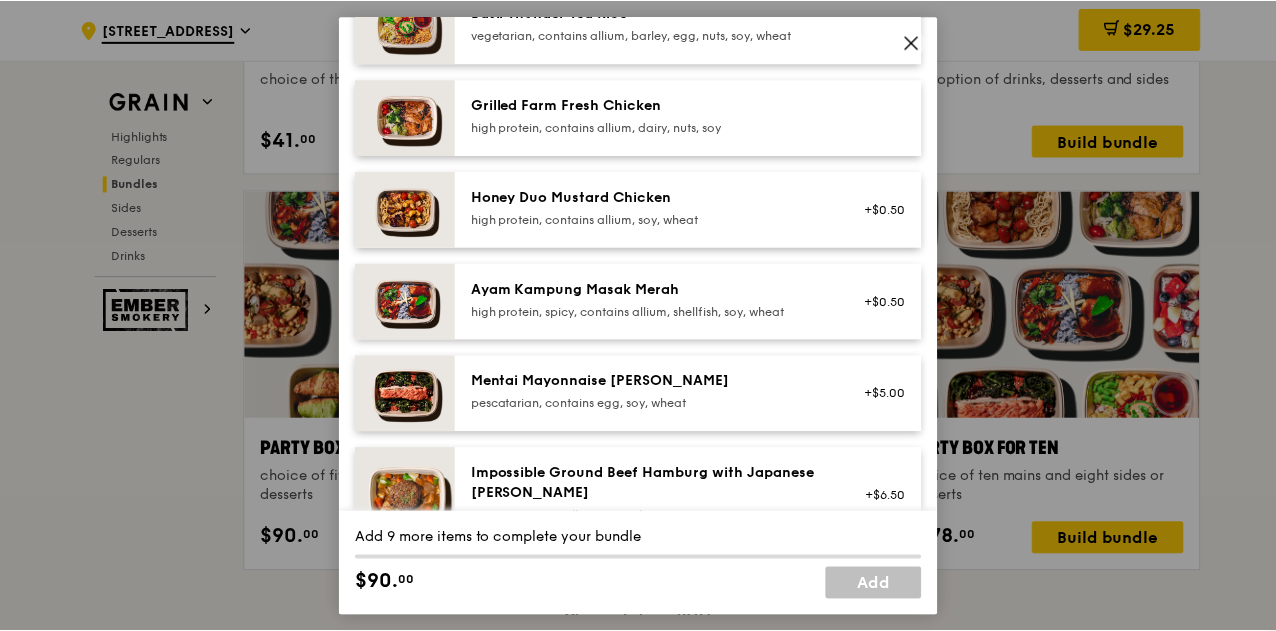 scroll, scrollTop: 600, scrollLeft: 0, axis: vertical 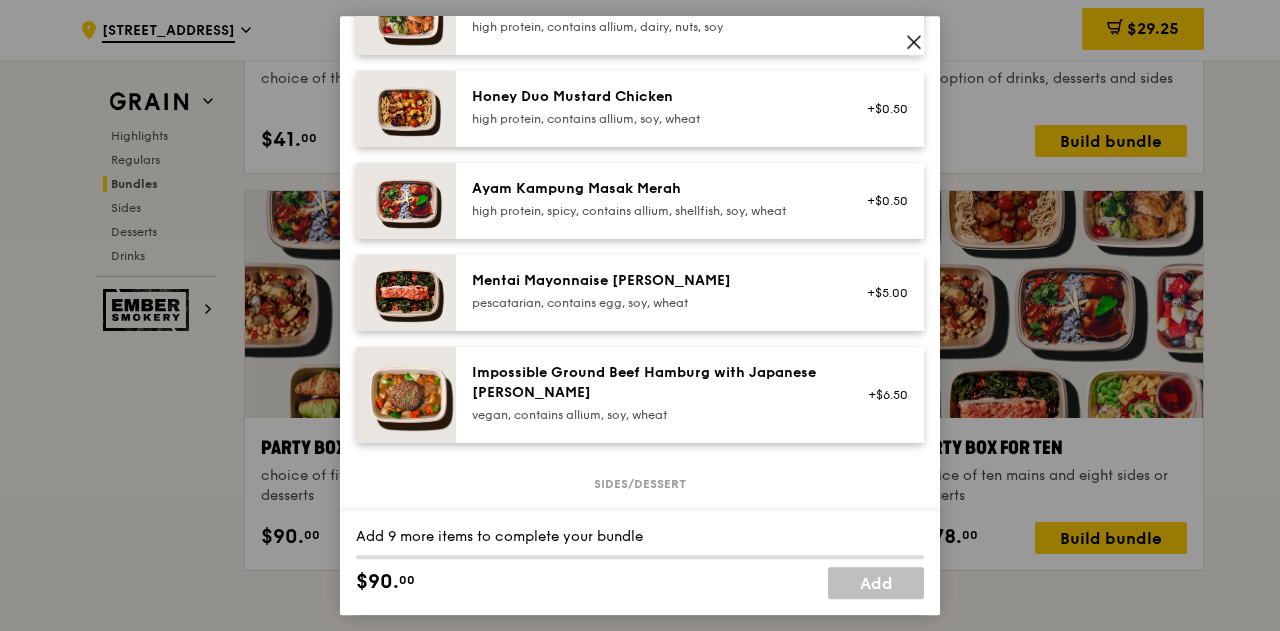 click at bounding box center (914, 45) 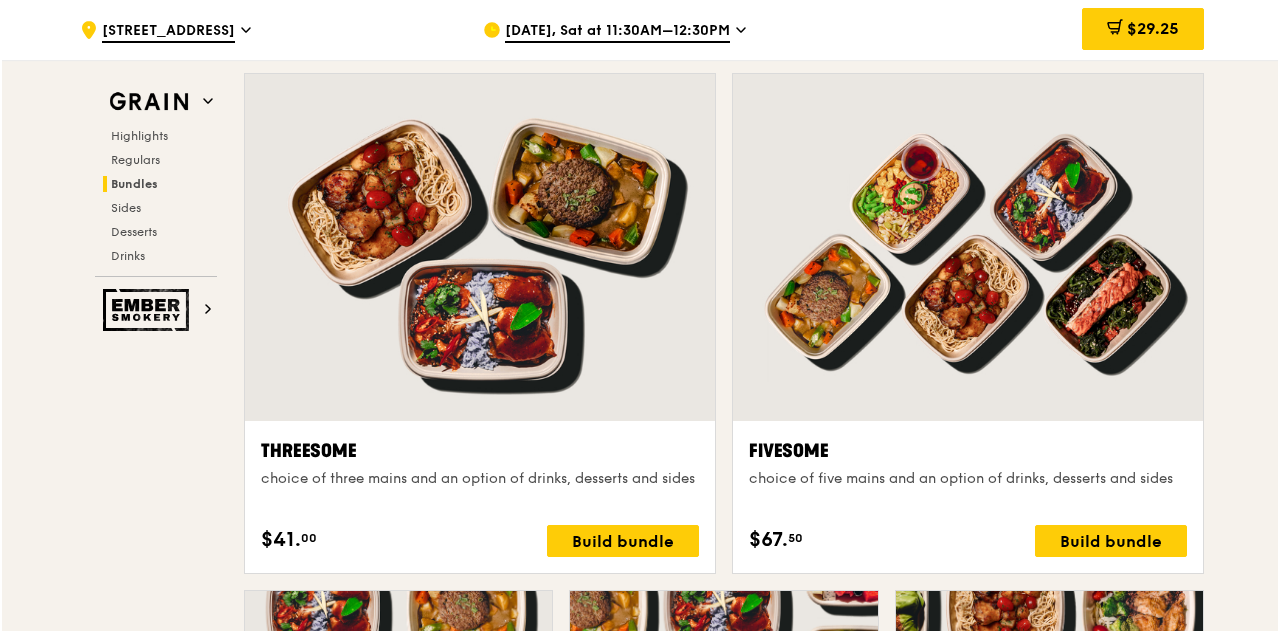 scroll, scrollTop: 3365, scrollLeft: 0, axis: vertical 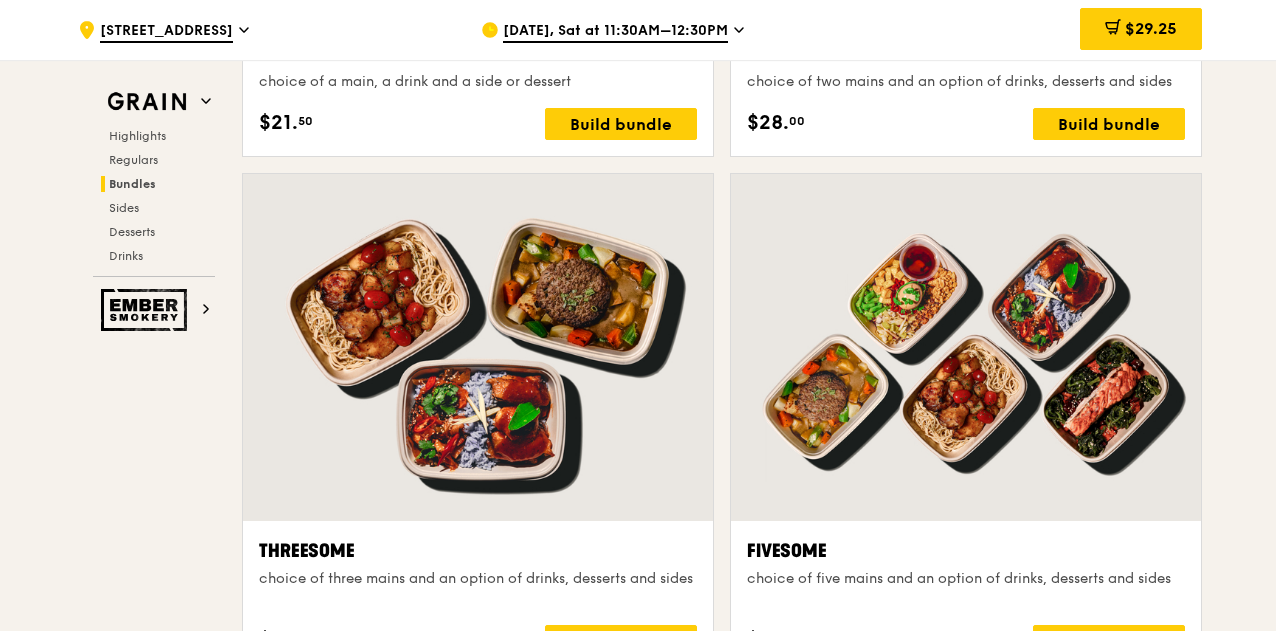 click at bounding box center (478, 347) 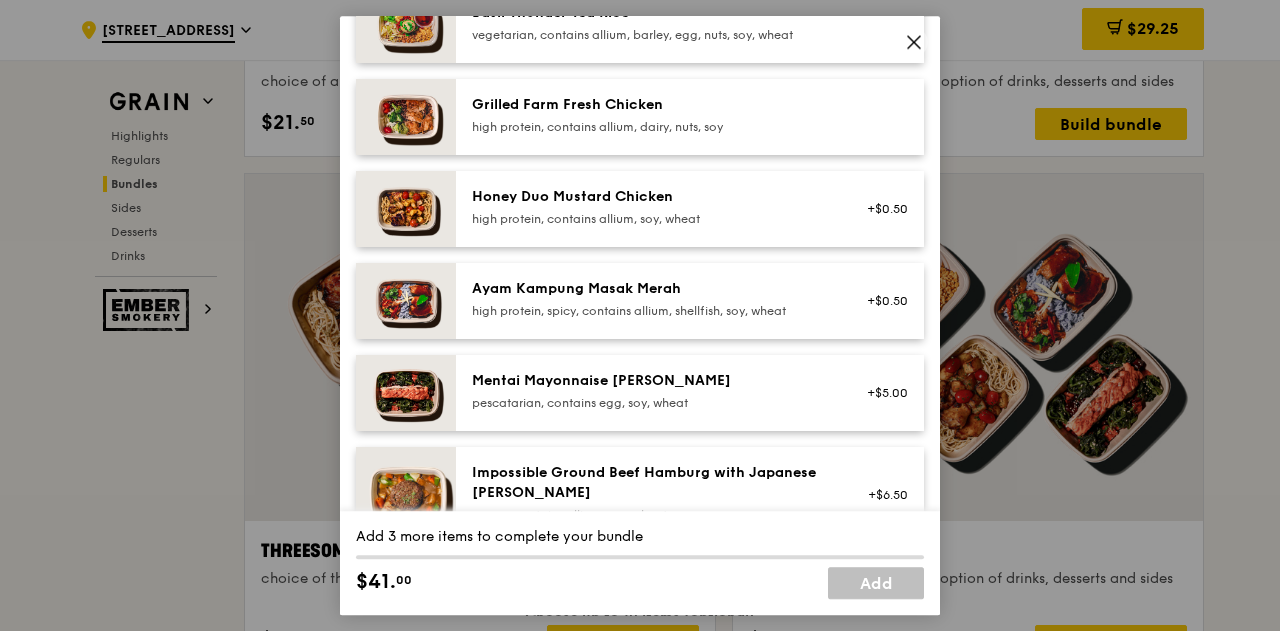 scroll, scrollTop: 600, scrollLeft: 0, axis: vertical 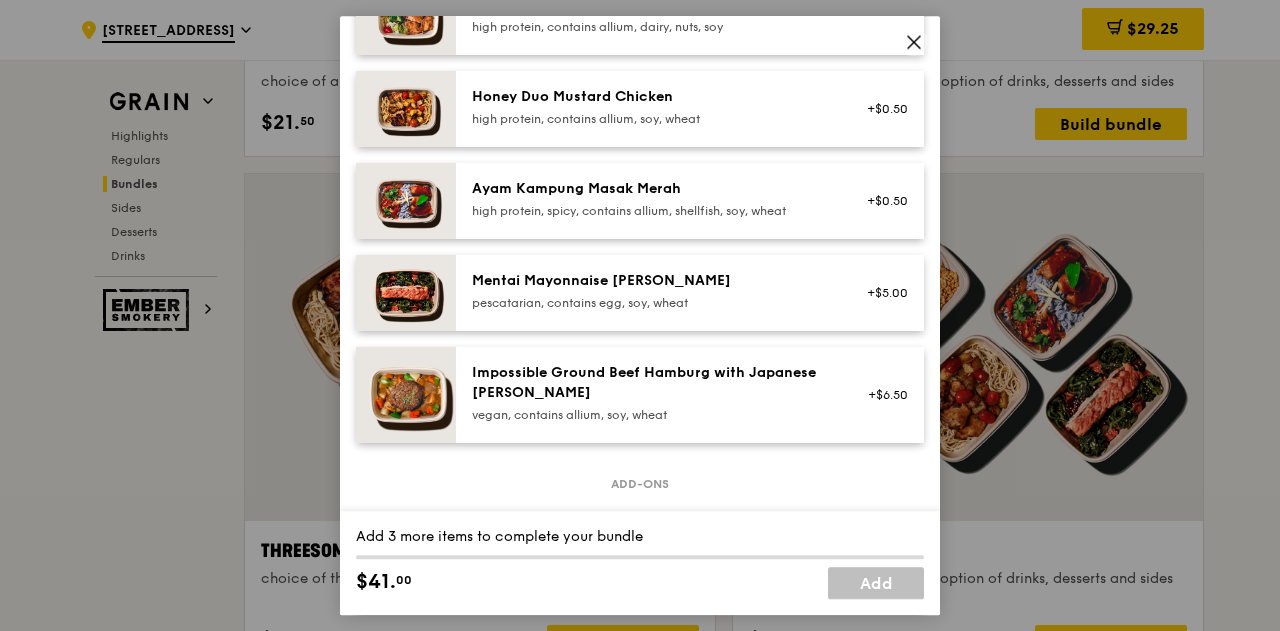 click on "Honey Duo Mustard Chicken" at bounding box center [651, 97] 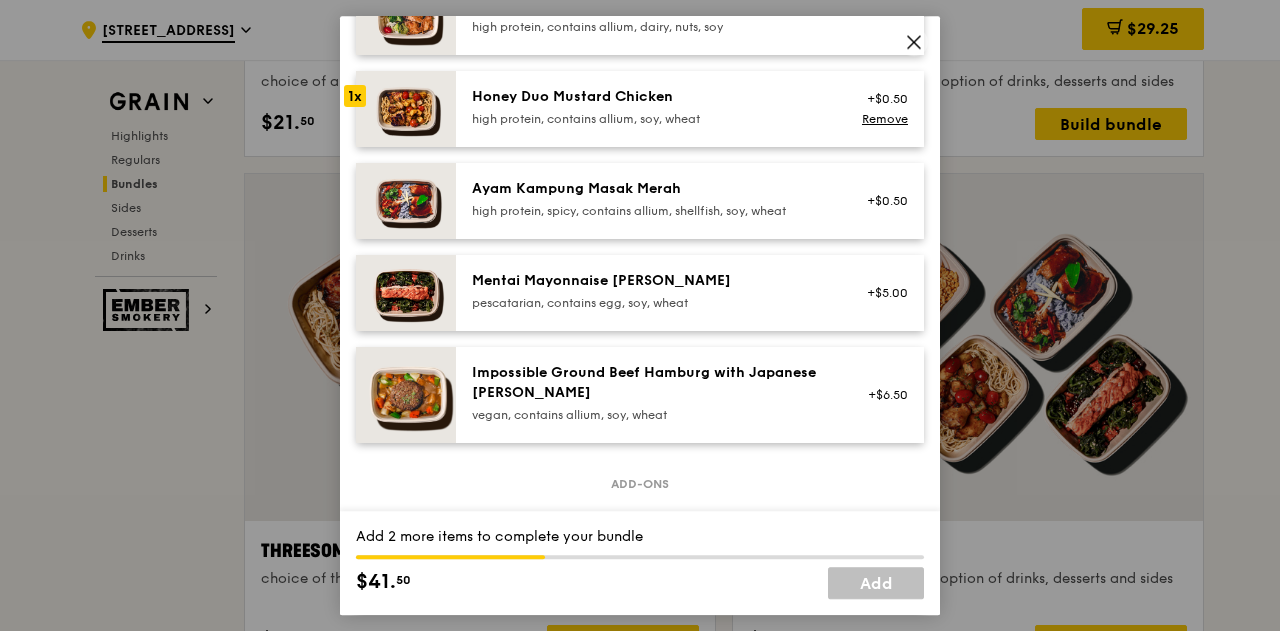 click on "+$6.50" at bounding box center (881, 395) 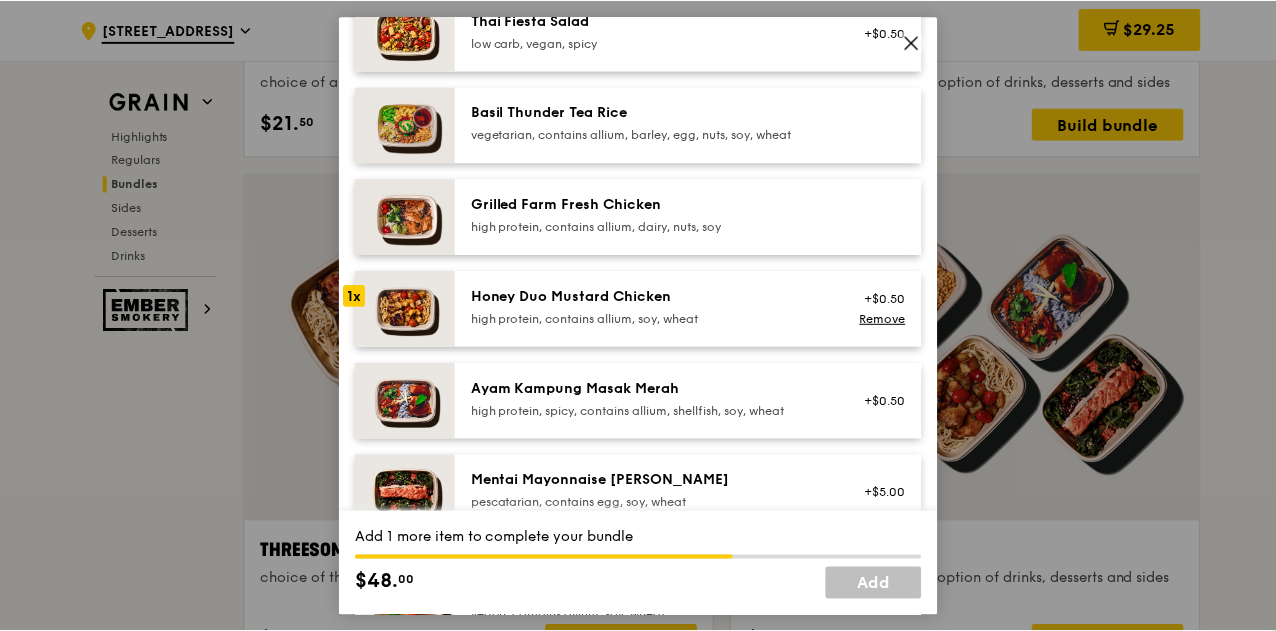 scroll, scrollTop: 300, scrollLeft: 0, axis: vertical 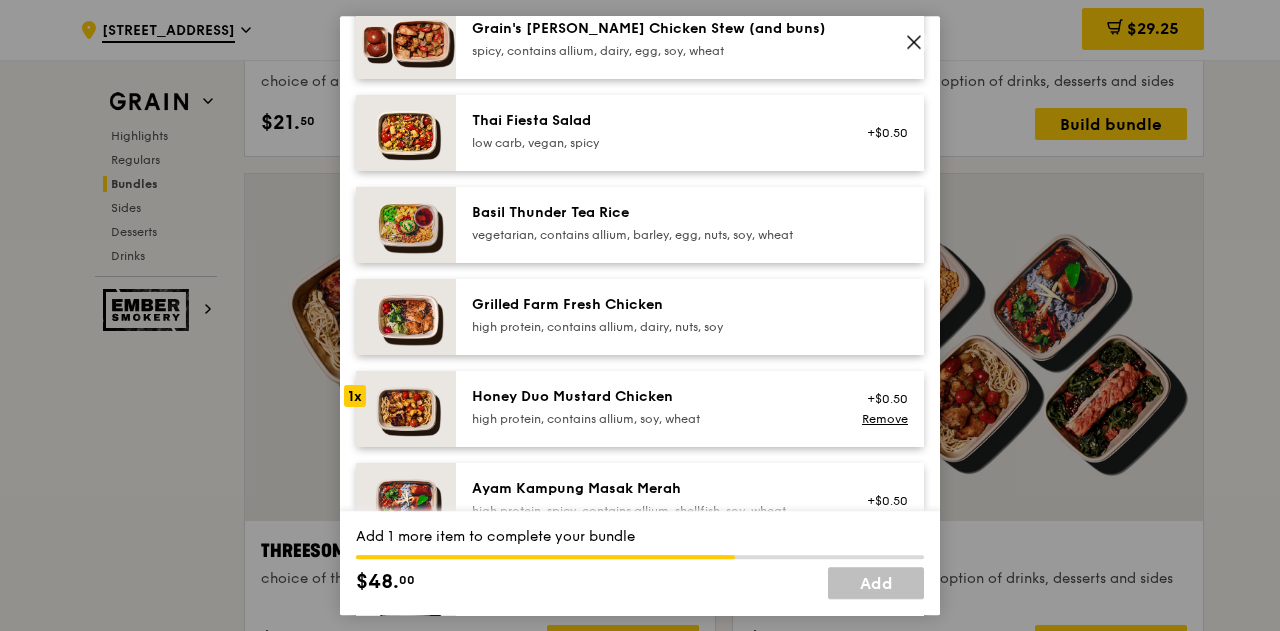 click on "spicy, contains allium, dairy, egg, soy, wheat" at bounding box center (651, 51) 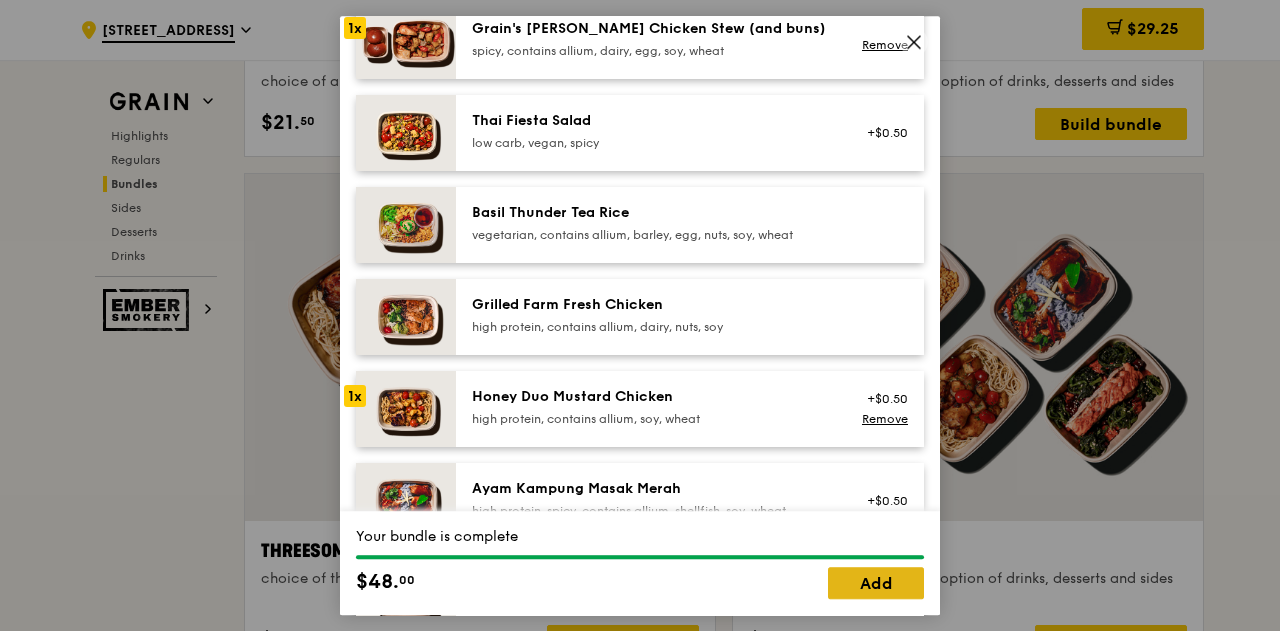 click on "Add" at bounding box center (876, 583) 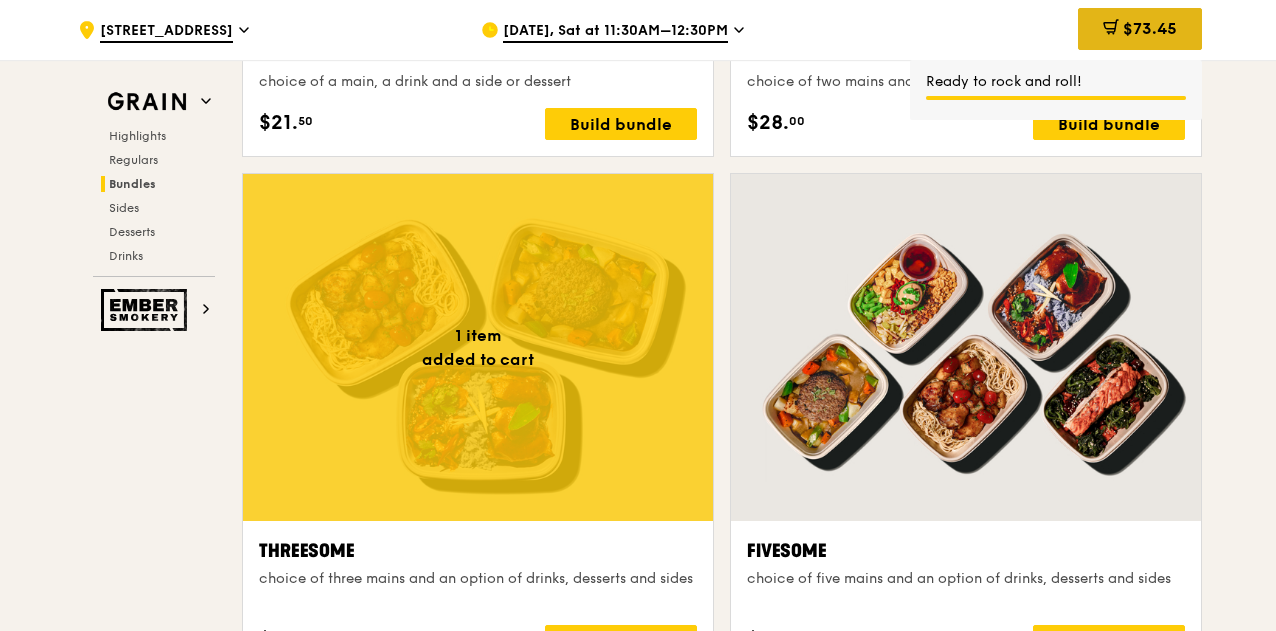 click on "$73.45" at bounding box center [1140, 29] 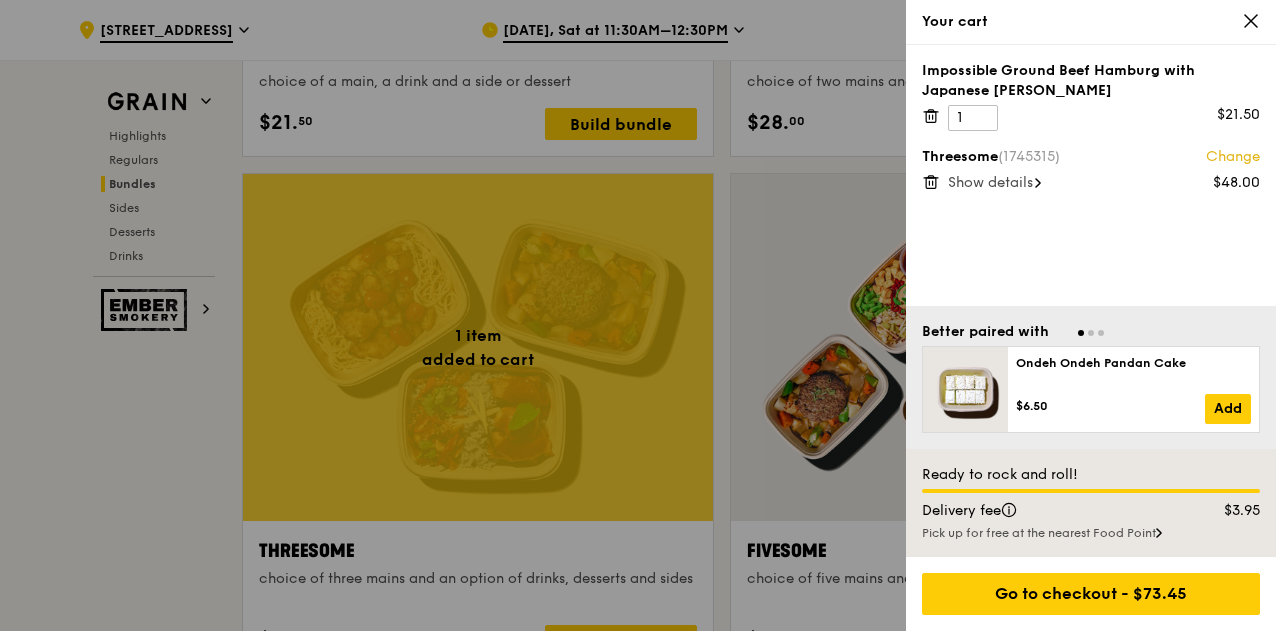 click 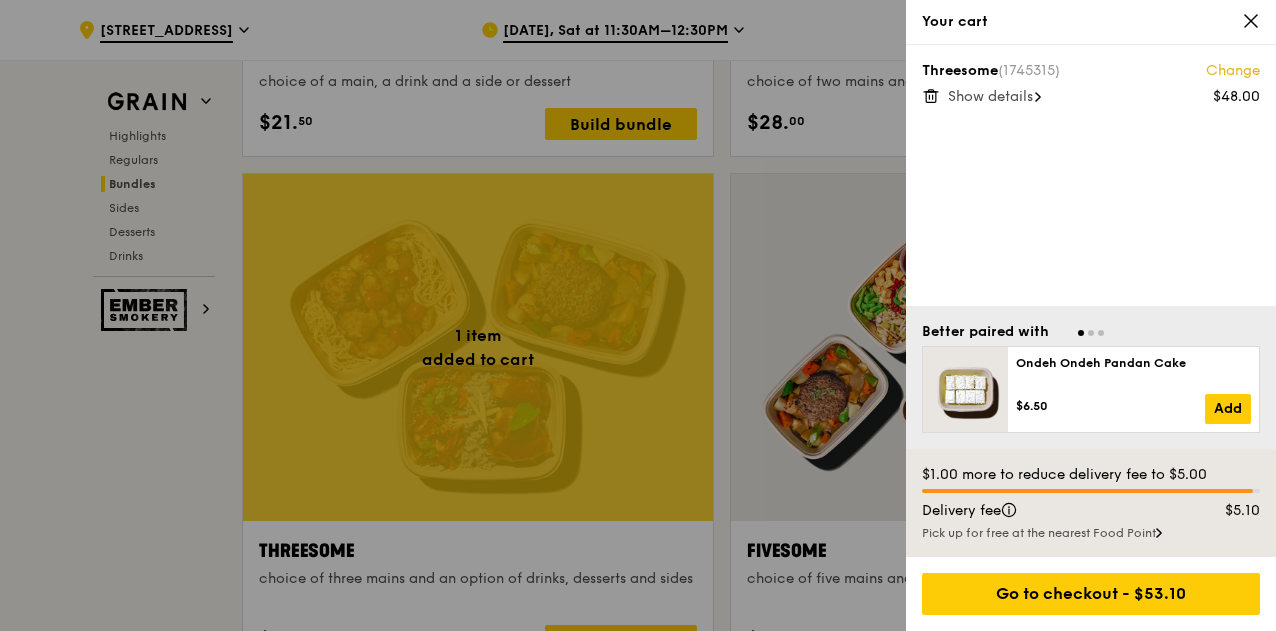 click at bounding box center [638, 315] 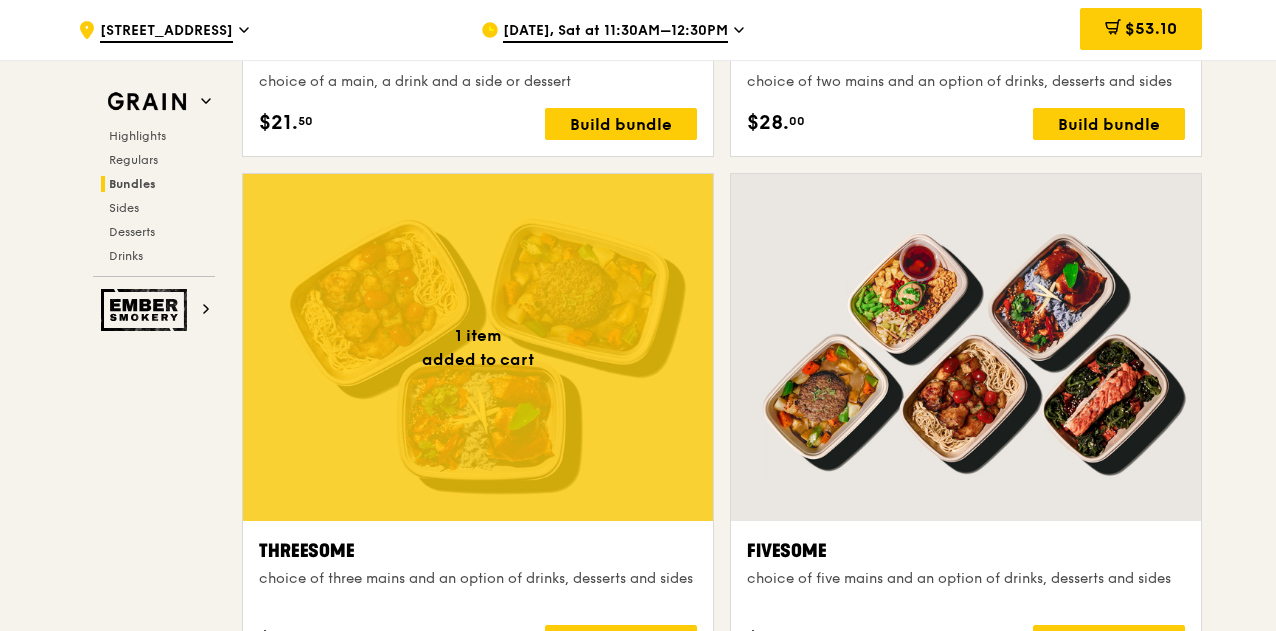 click on "[STREET_ADDRESS]" at bounding box center [166, 32] 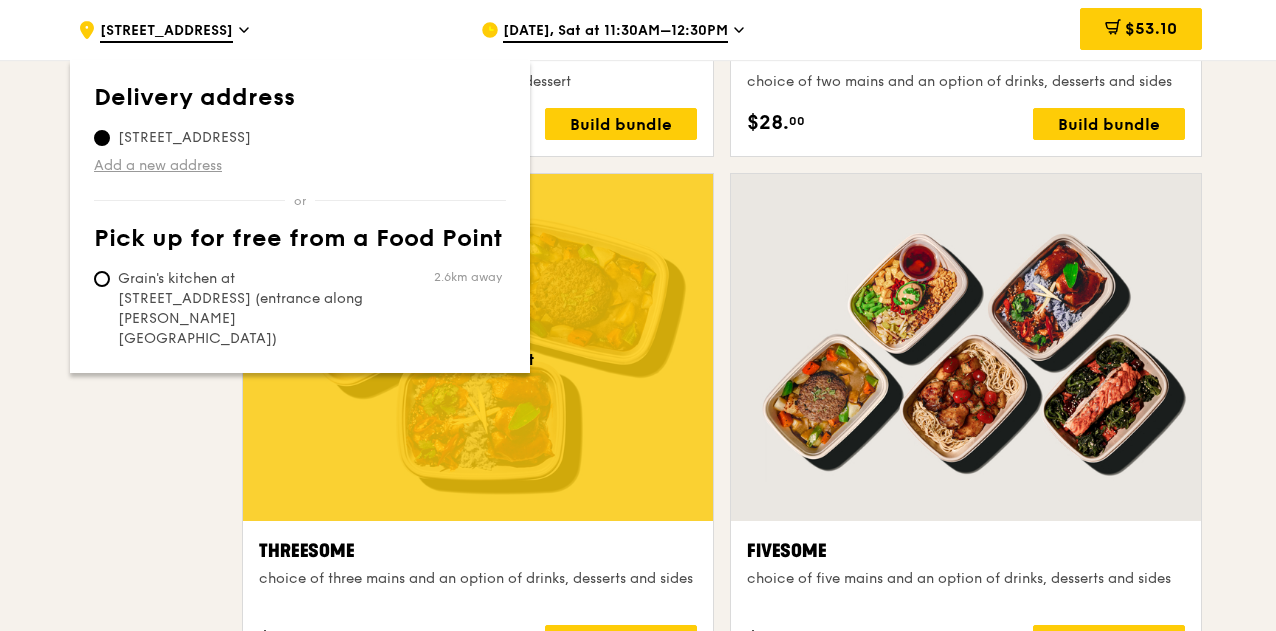 click on "Add a new address" at bounding box center [300, 166] 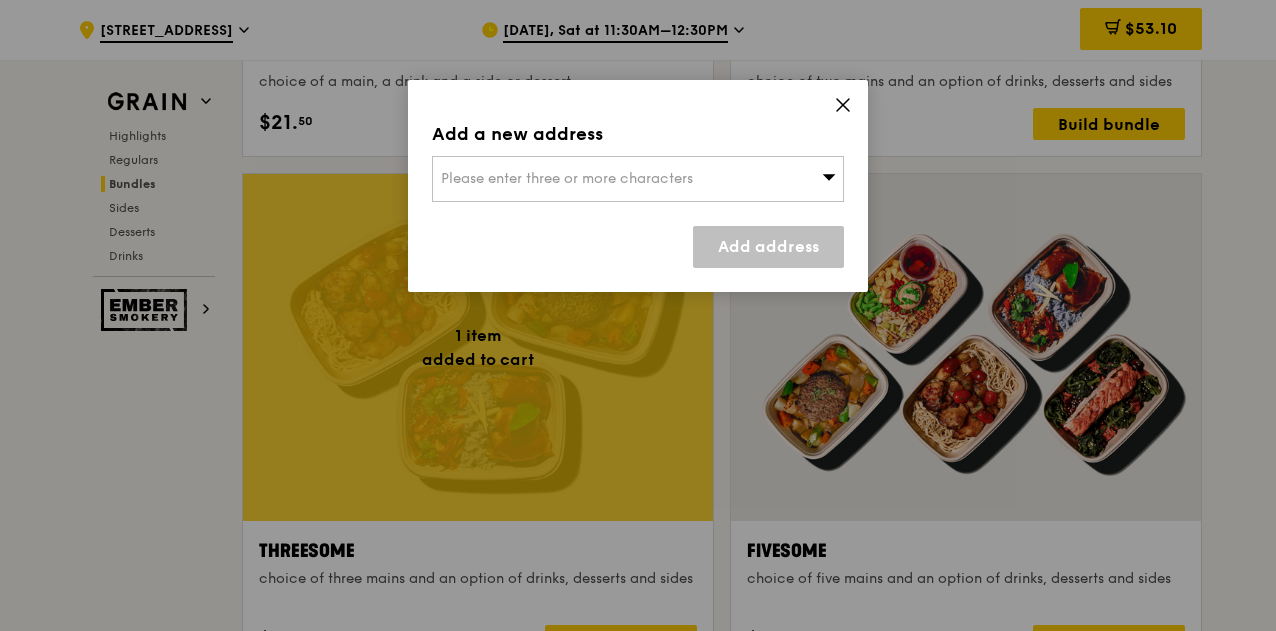 click on "Please enter three or more characters" at bounding box center (567, 178) 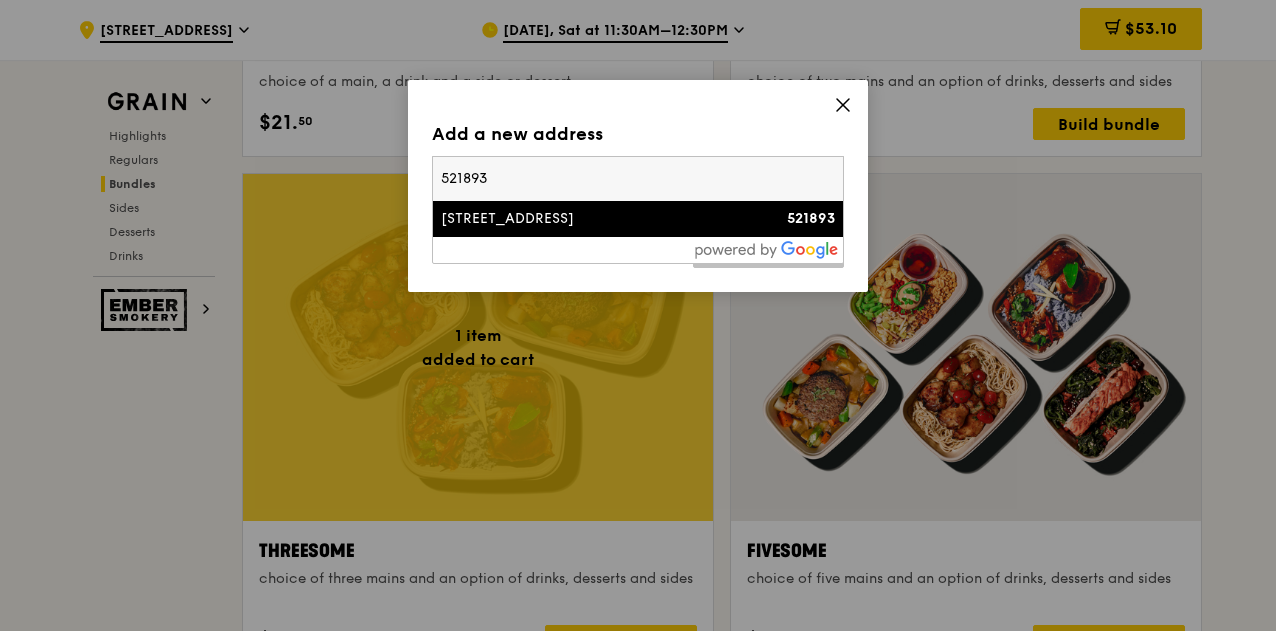 type on "521893" 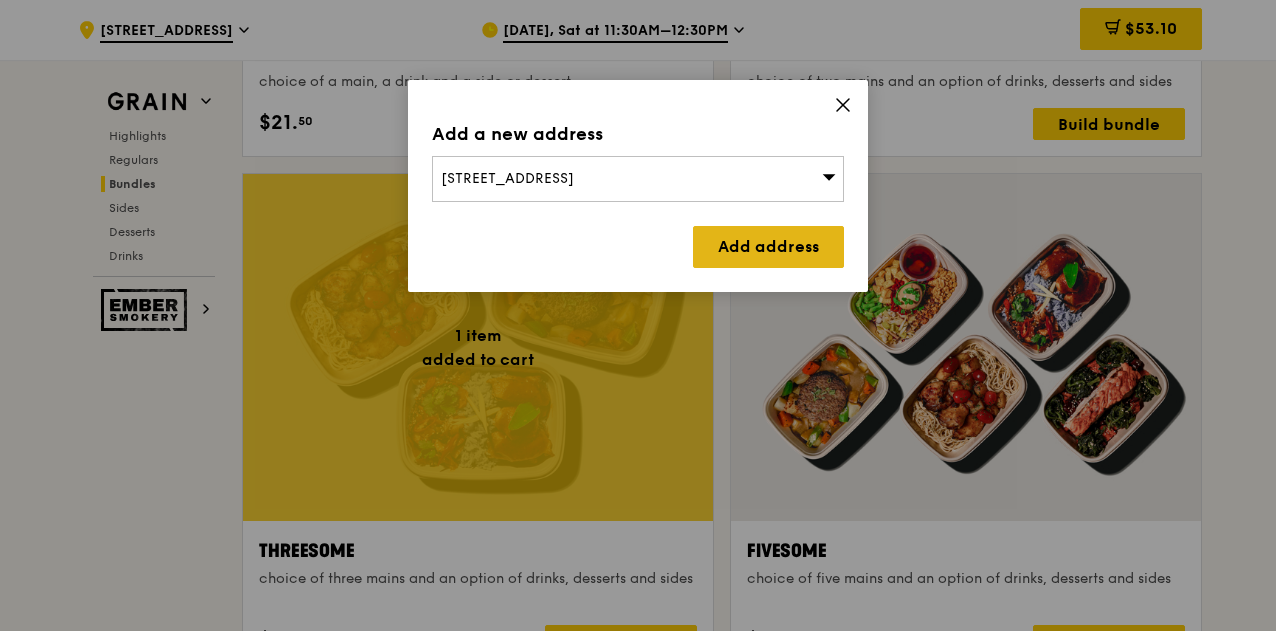 click on "Add address" at bounding box center (768, 247) 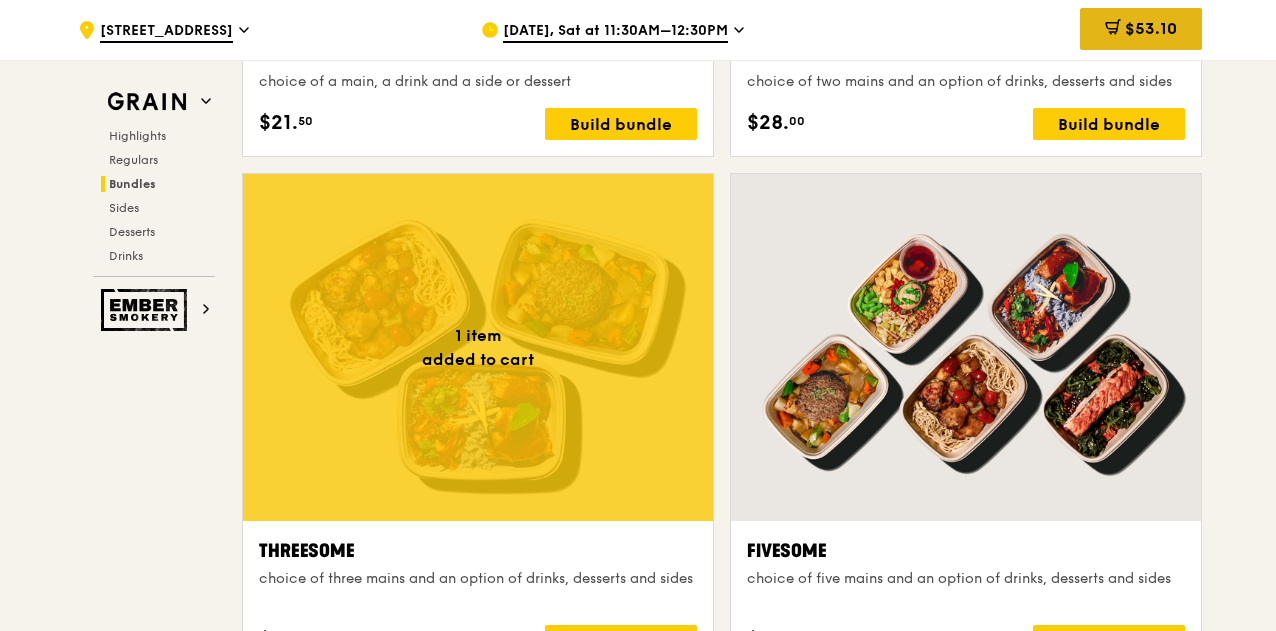 click on "$53.10" at bounding box center (1141, 29) 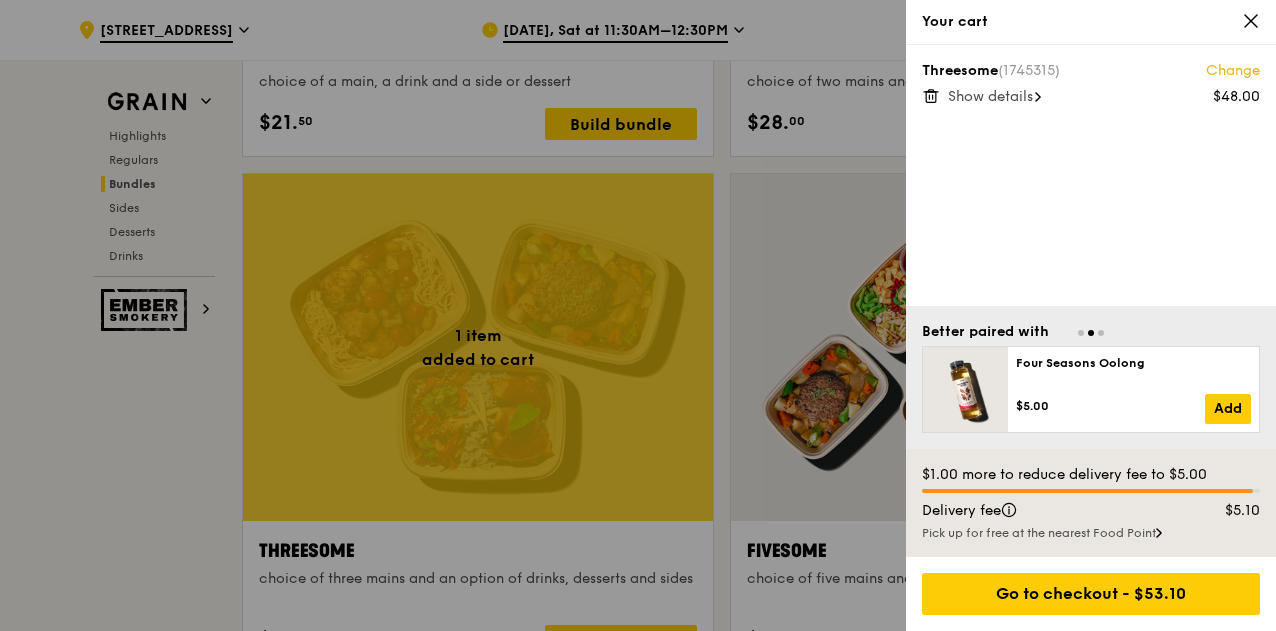click at bounding box center (638, 315) 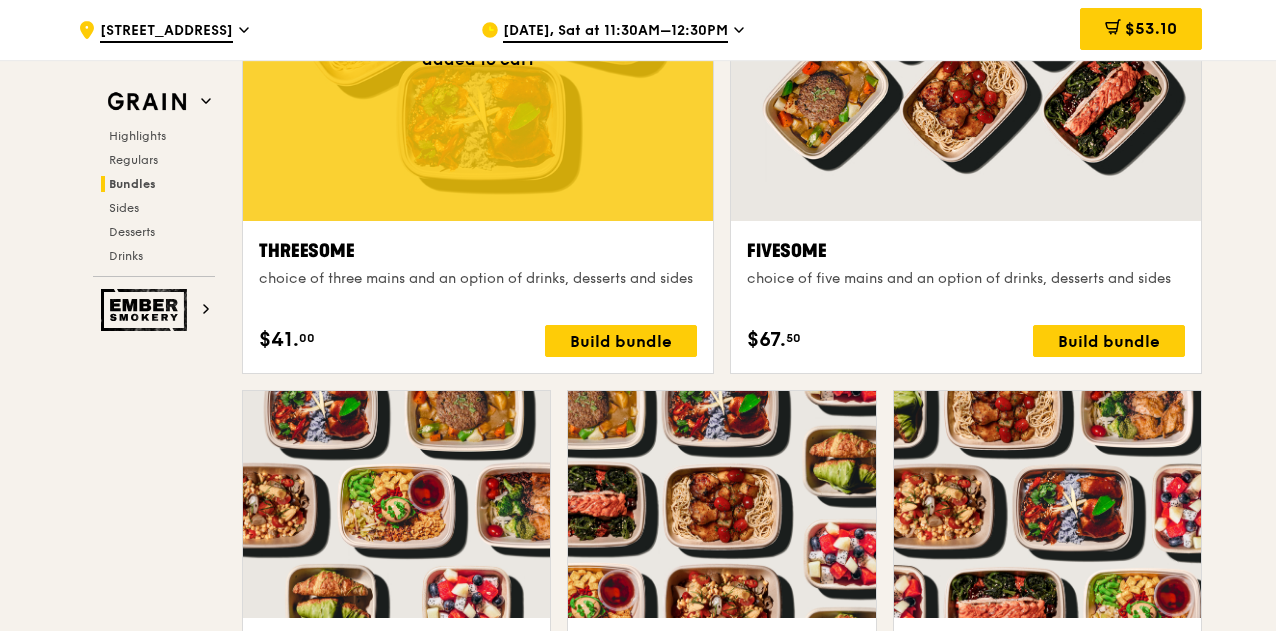 scroll, scrollTop: 3965, scrollLeft: 0, axis: vertical 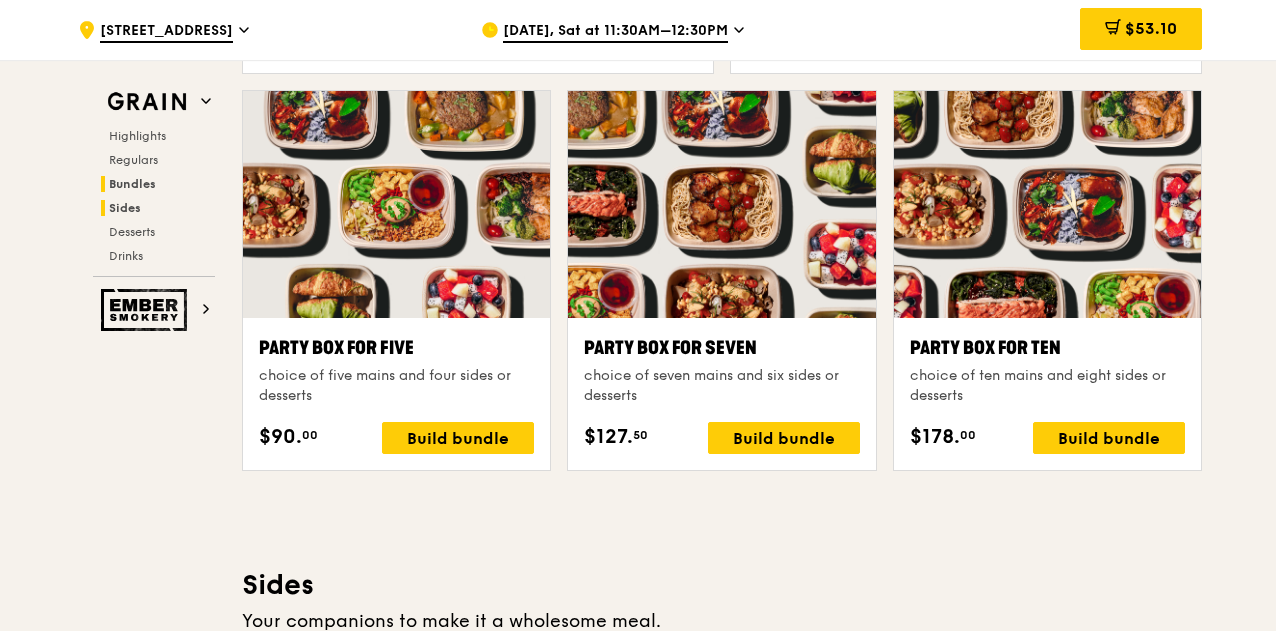 click on "Sides" at bounding box center [125, 208] 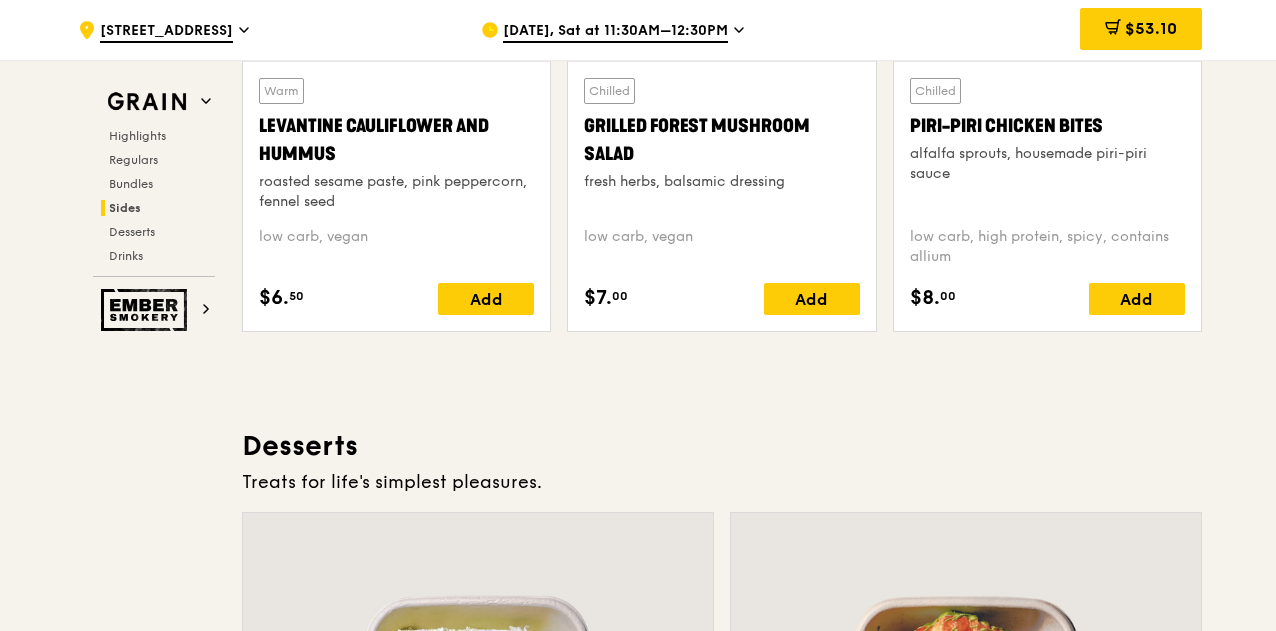 scroll, scrollTop: 5248, scrollLeft: 0, axis: vertical 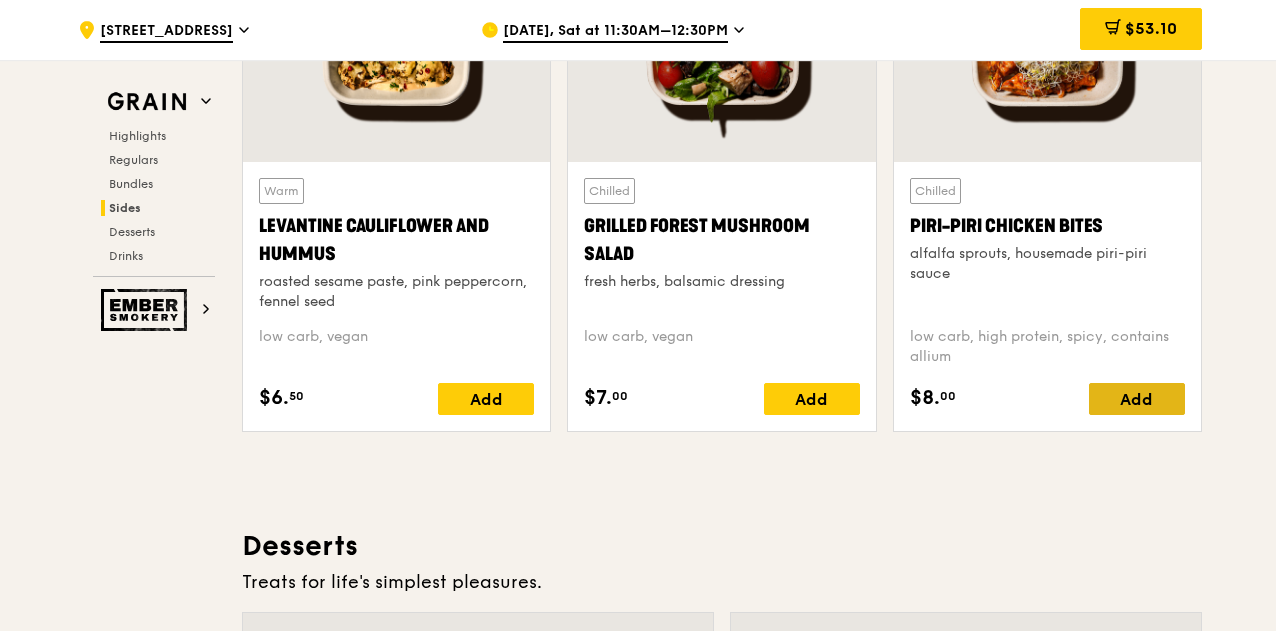 click on "Add" at bounding box center [1137, 399] 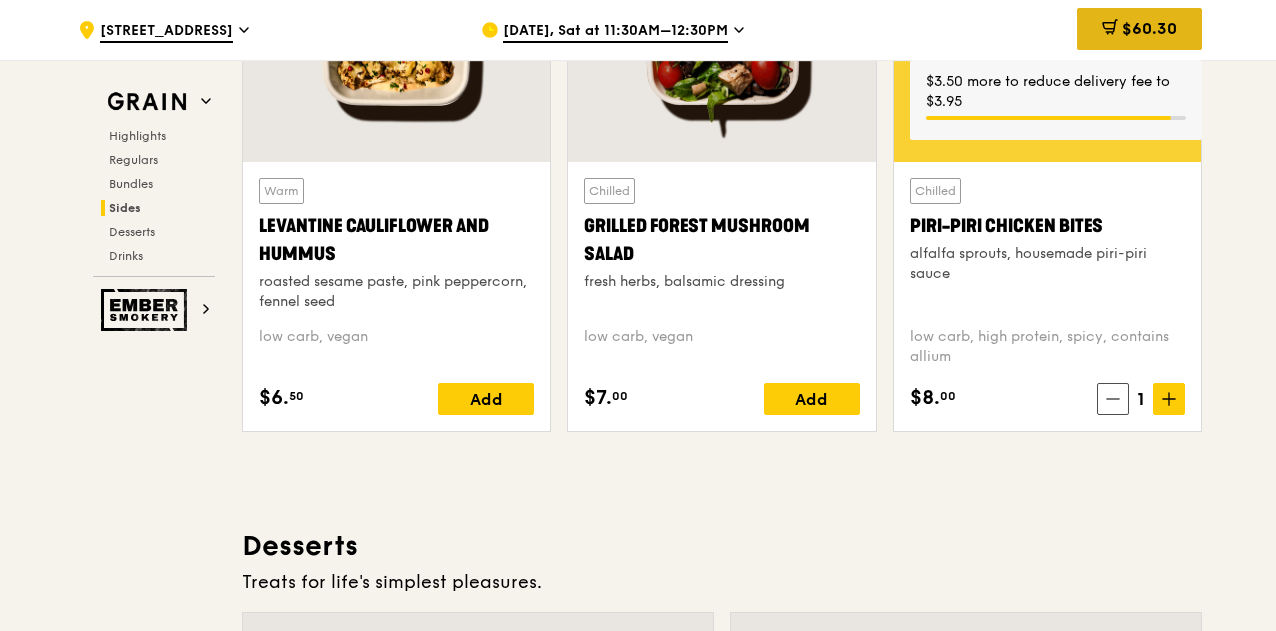 click on "$60.30" at bounding box center [1149, 28] 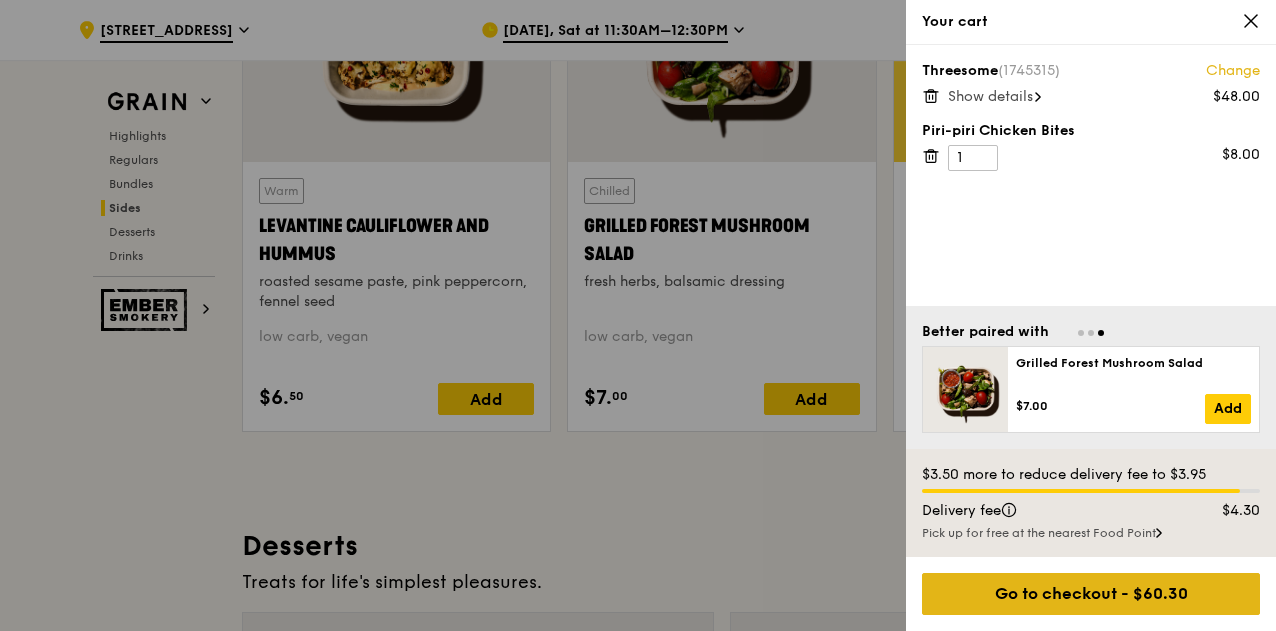 click on "Go to checkout - $60.30" at bounding box center [1091, 594] 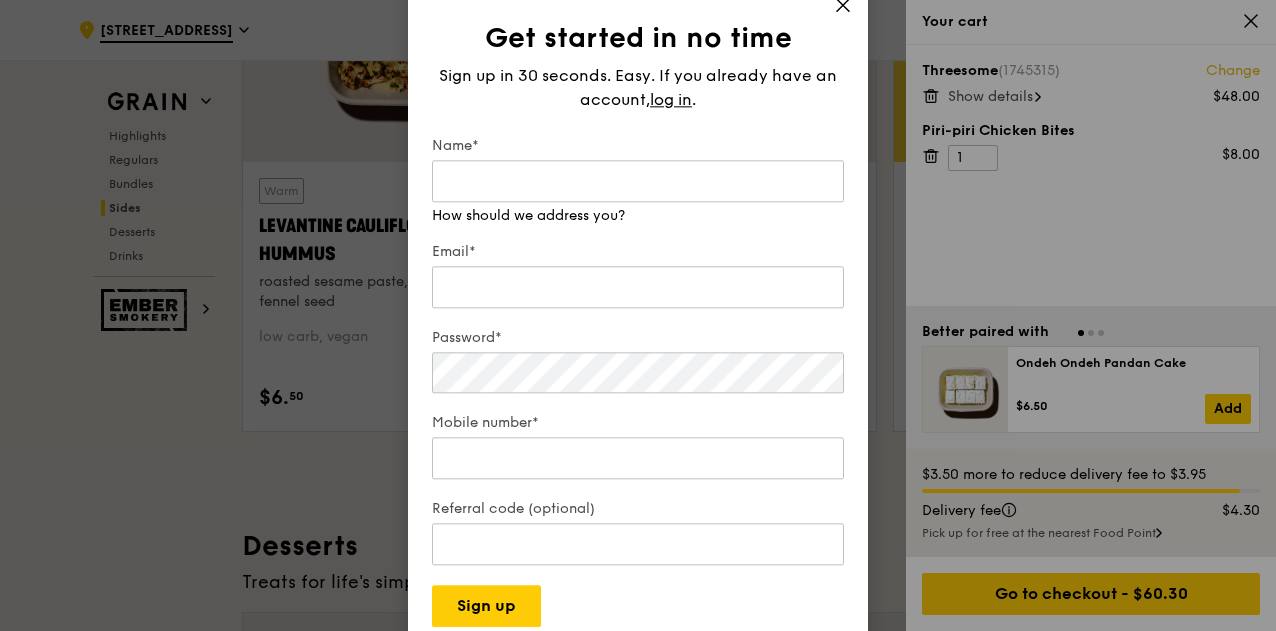 click 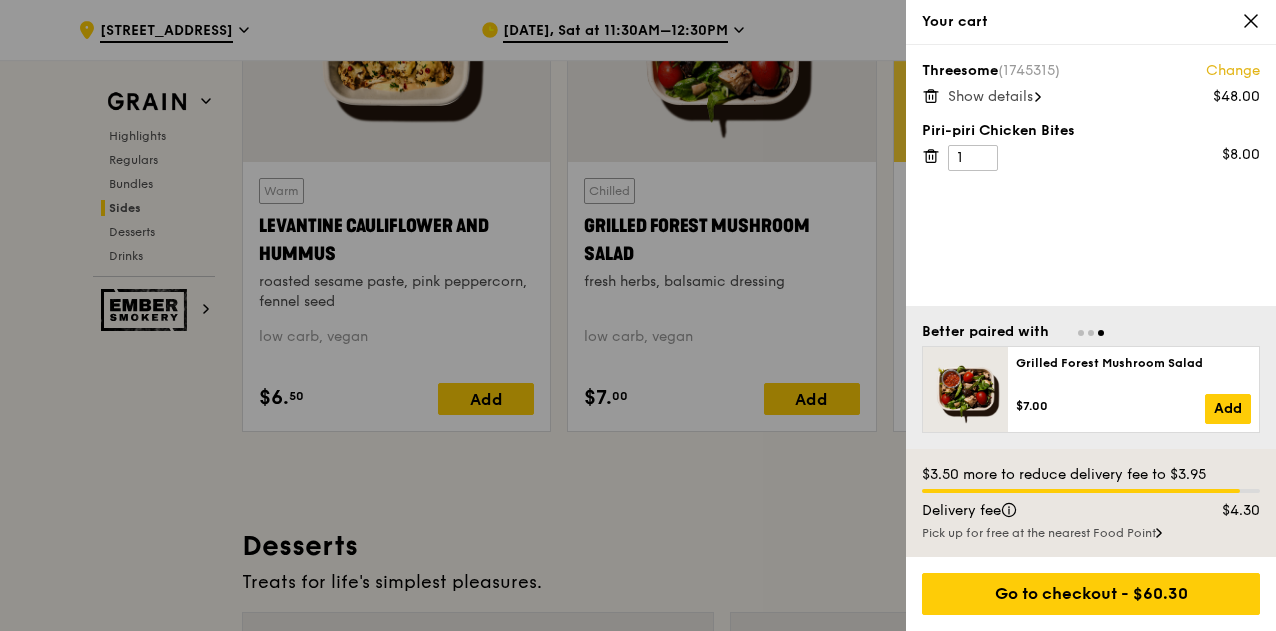 click at bounding box center [638, 315] 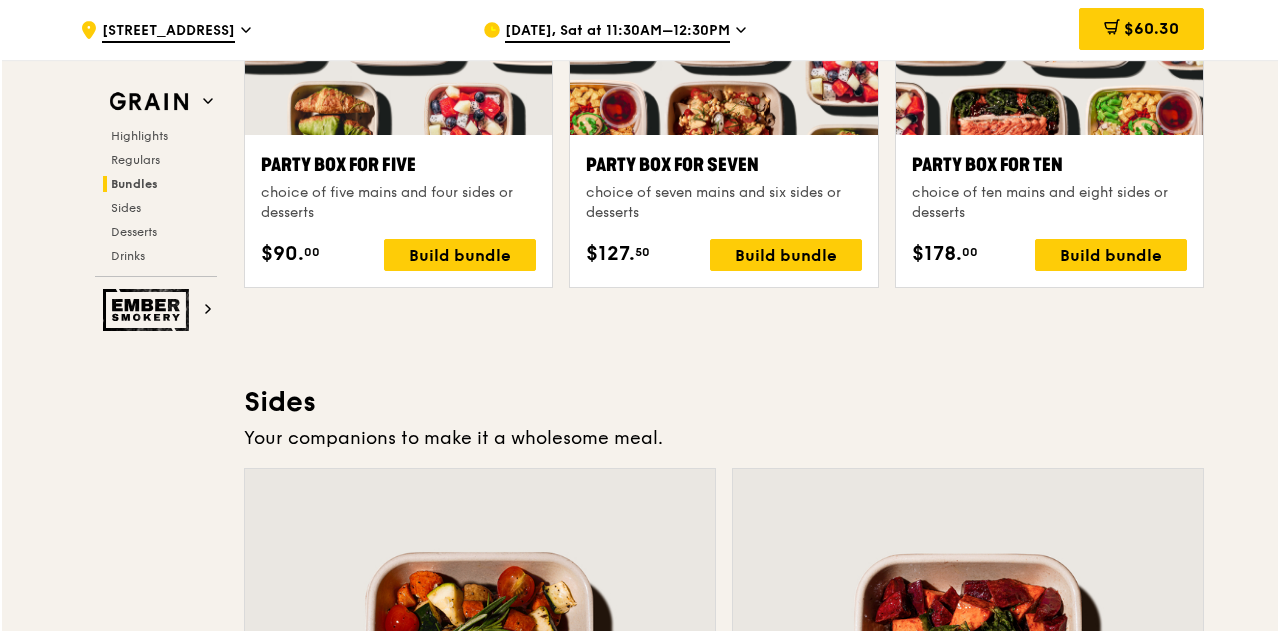 scroll, scrollTop: 4048, scrollLeft: 0, axis: vertical 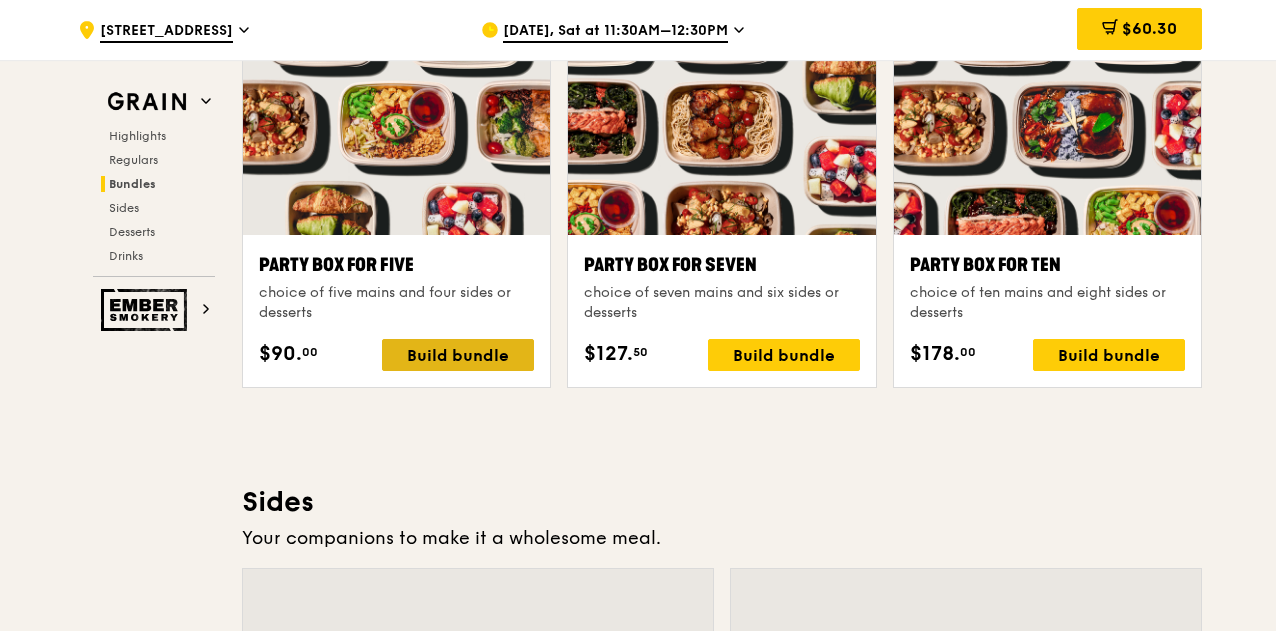 click on "Build bundle" at bounding box center [458, 355] 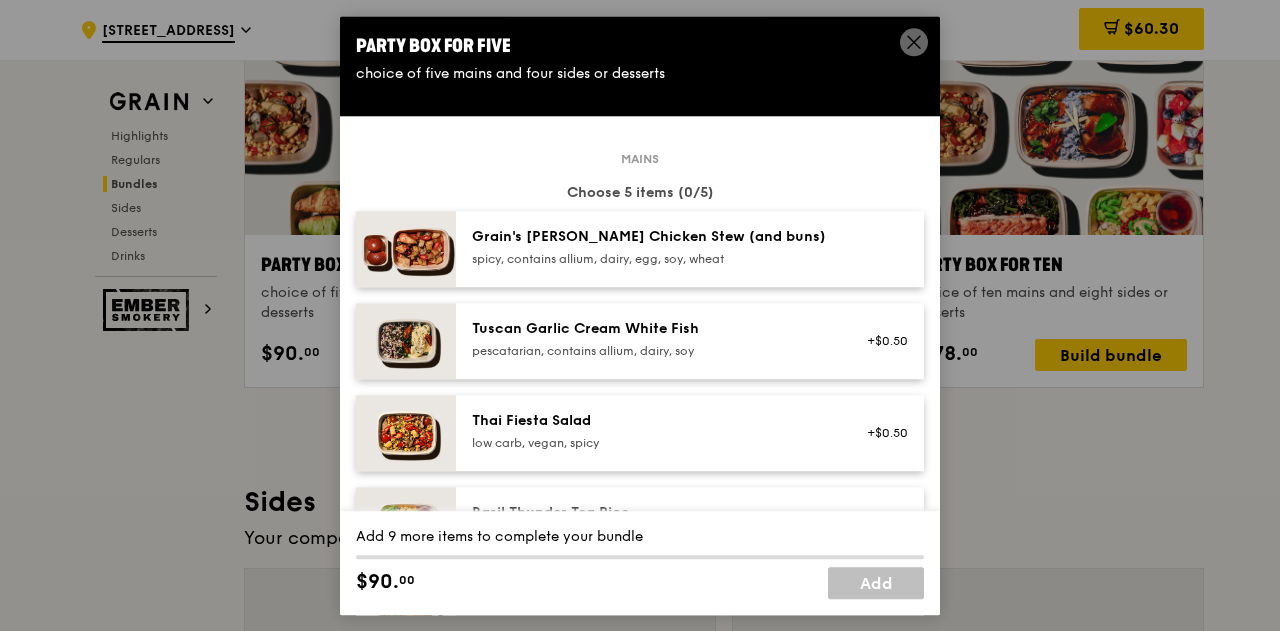 click on "Grain's [PERSON_NAME] Chicken Stew (and buns)
spicy, contains allium, dairy, egg, soy, wheat" at bounding box center [651, 249] 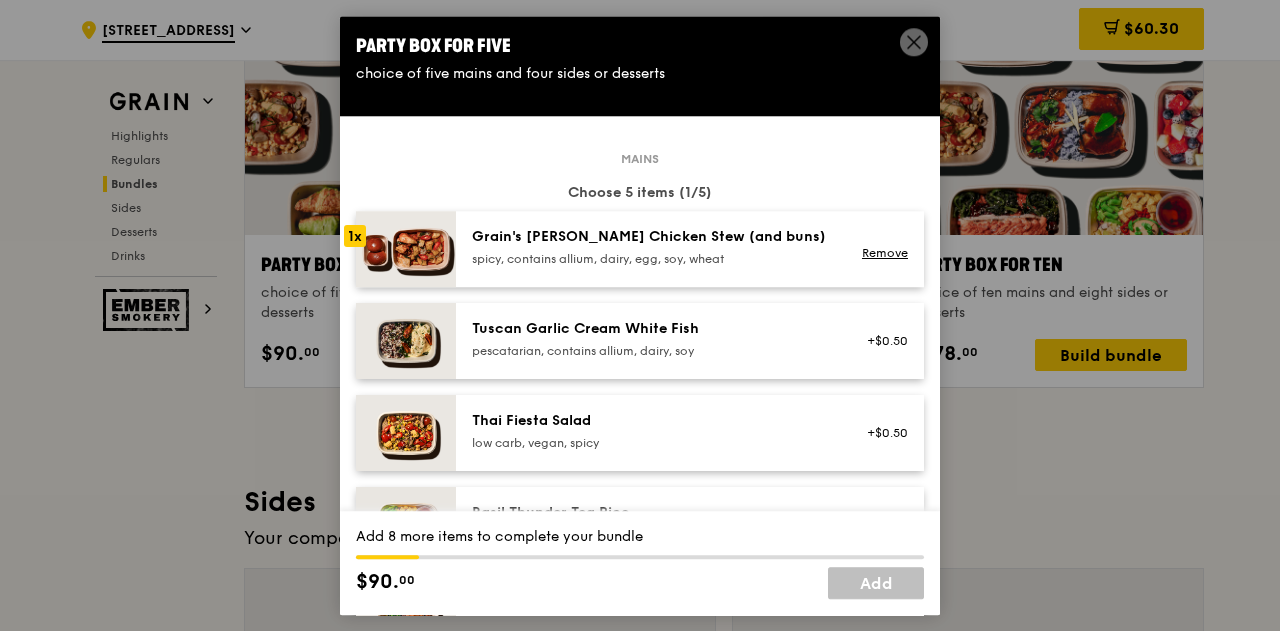 click on "Tuscan Garlic Cream White Fish
pescatarian, contains allium, dairy, soy
+$0.50" at bounding box center [690, 341] 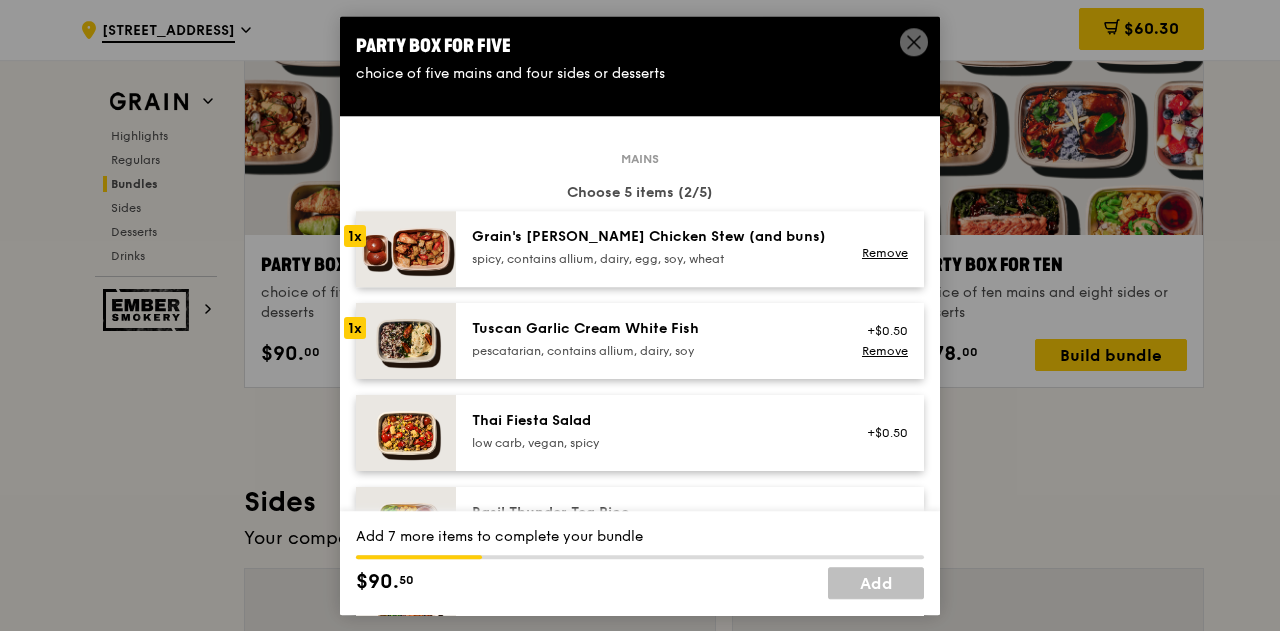 click on "Thai Fiesta Salad
low carb, vegan, spicy
+$0.50" at bounding box center (690, 433) 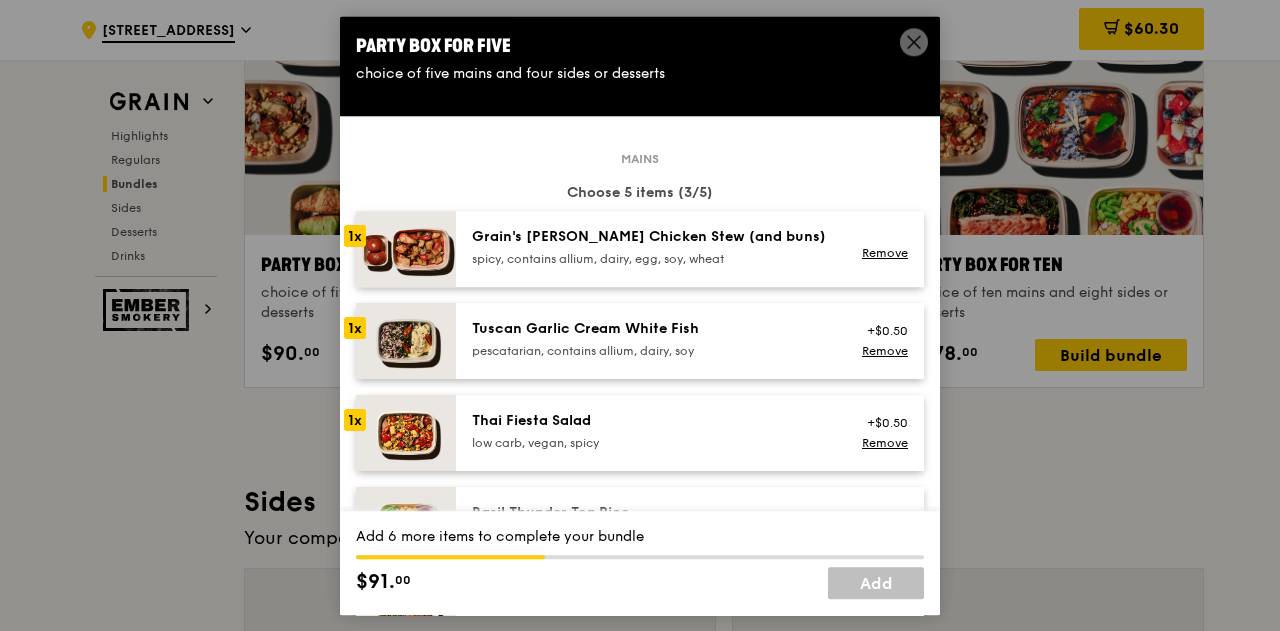 scroll, scrollTop: 200, scrollLeft: 0, axis: vertical 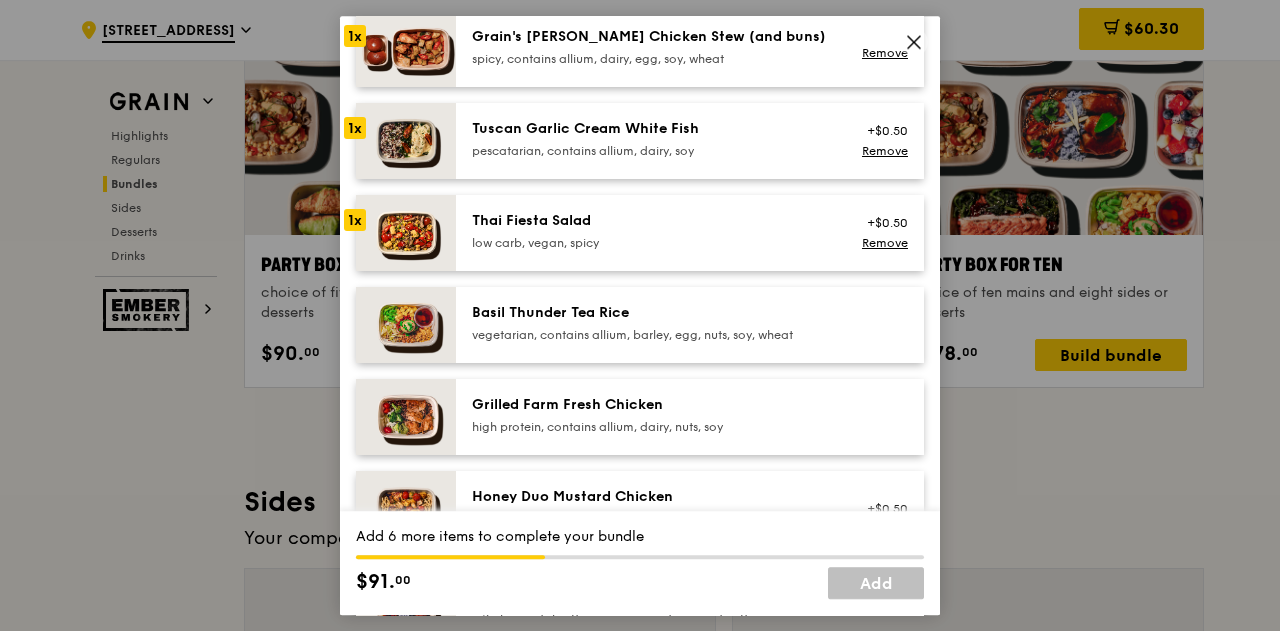 click on "Basil Thunder Tea Rice
vegetarian, contains allium, barley, egg, nuts, soy, wheat" at bounding box center [651, 325] 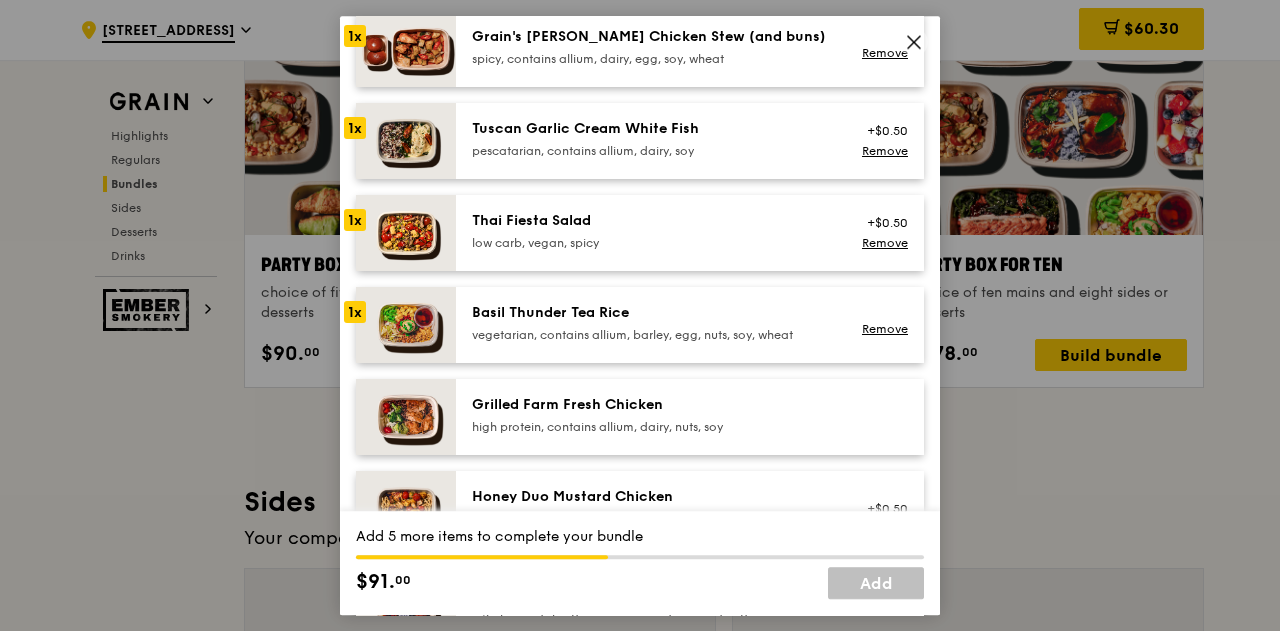 click on "Grilled Farm Fresh Chicken
high protein, contains allium, dairy, nuts, soy" at bounding box center [690, 417] 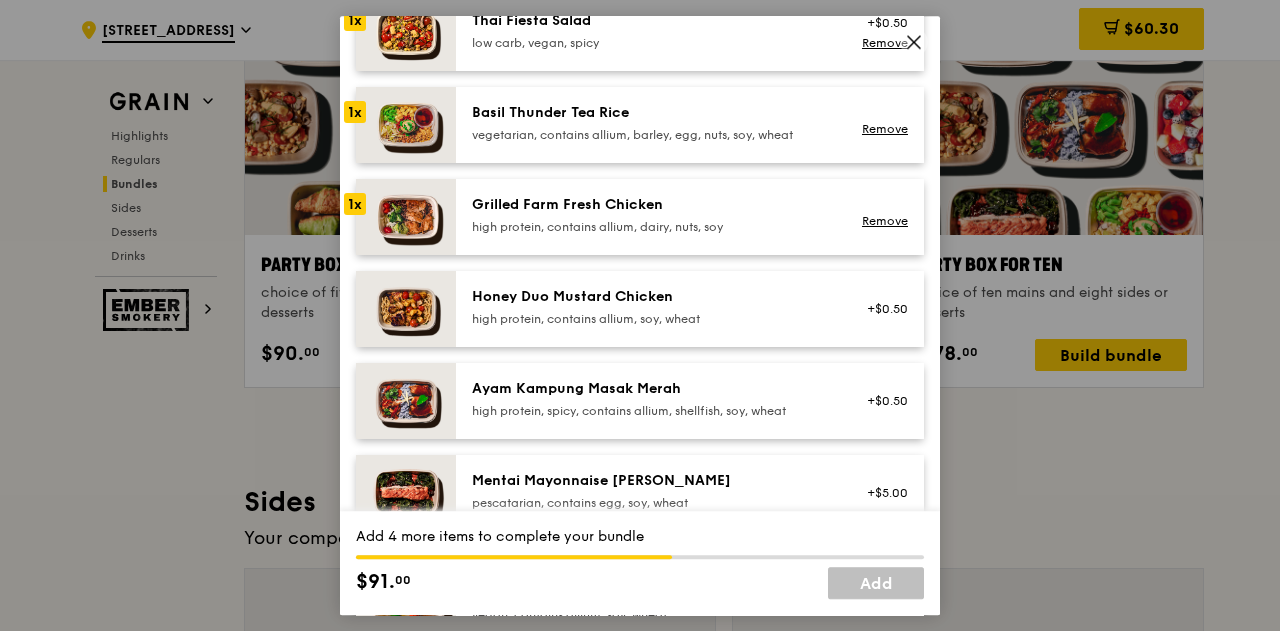 scroll, scrollTop: 500, scrollLeft: 0, axis: vertical 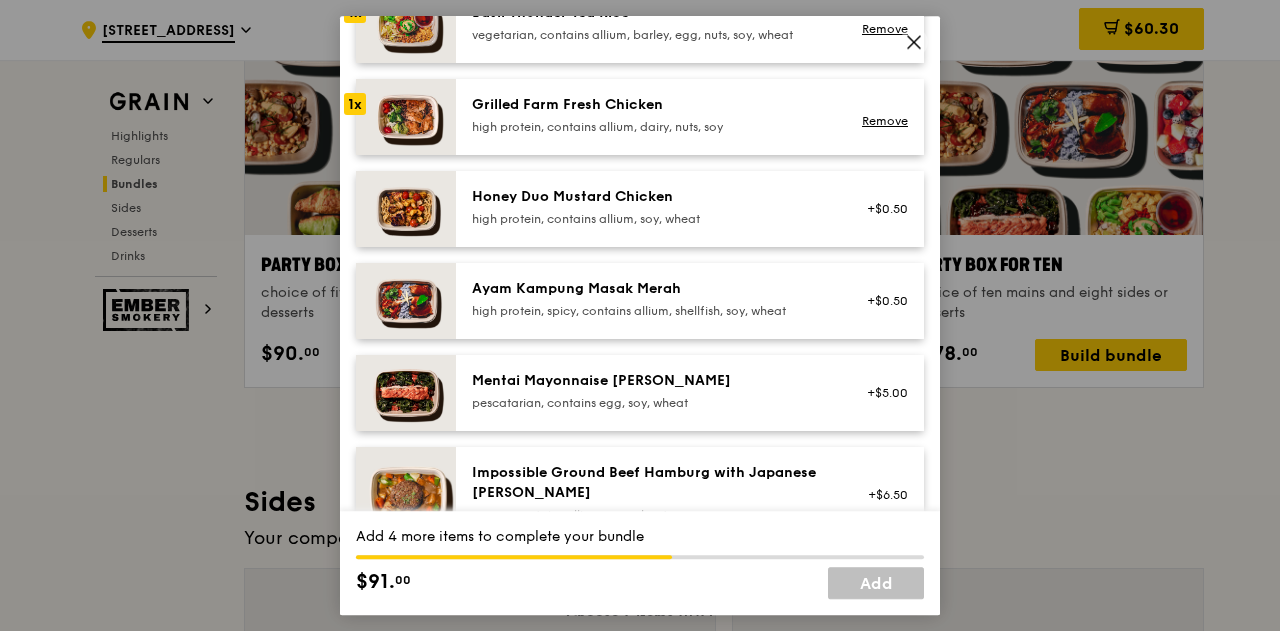 click on "Honey Duo Mustard Chicken" at bounding box center (651, 197) 